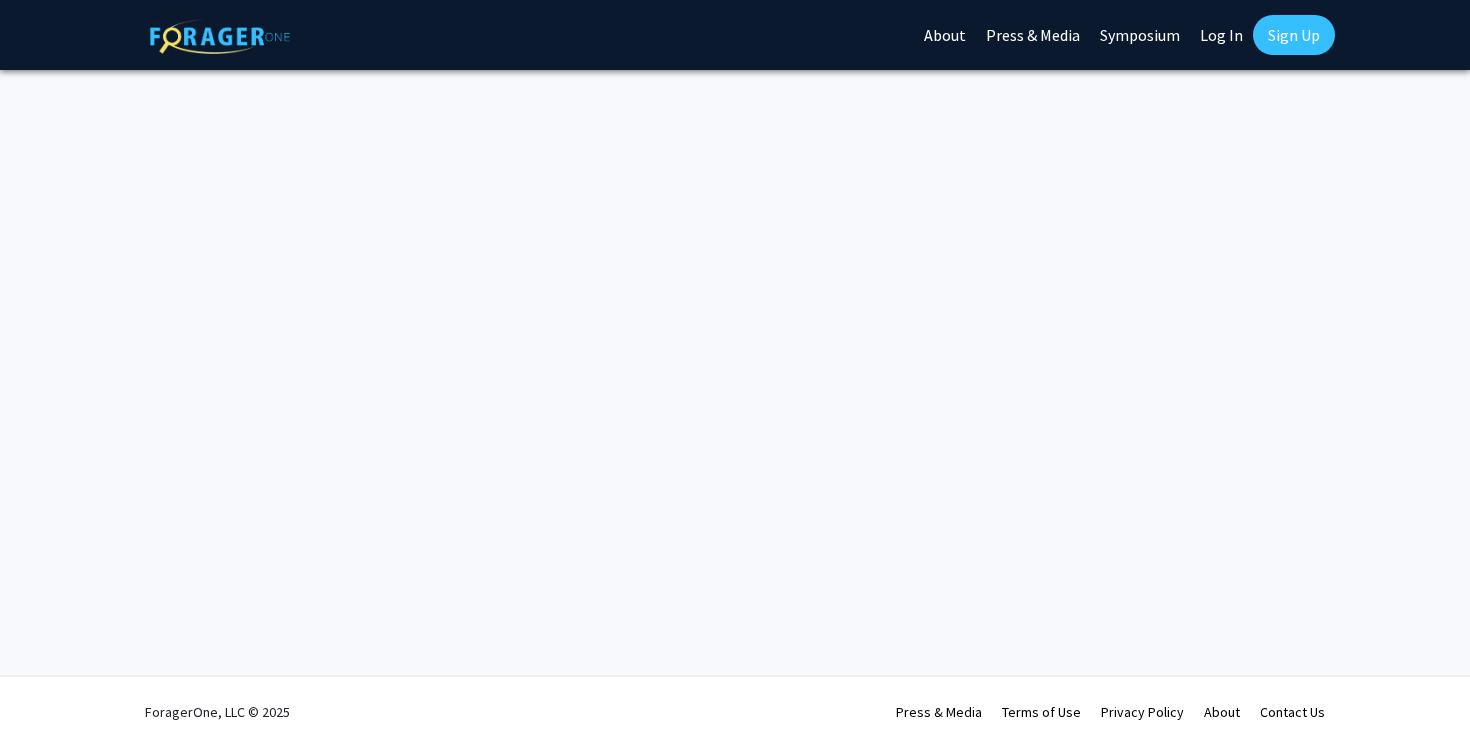scroll, scrollTop: 0, scrollLeft: 0, axis: both 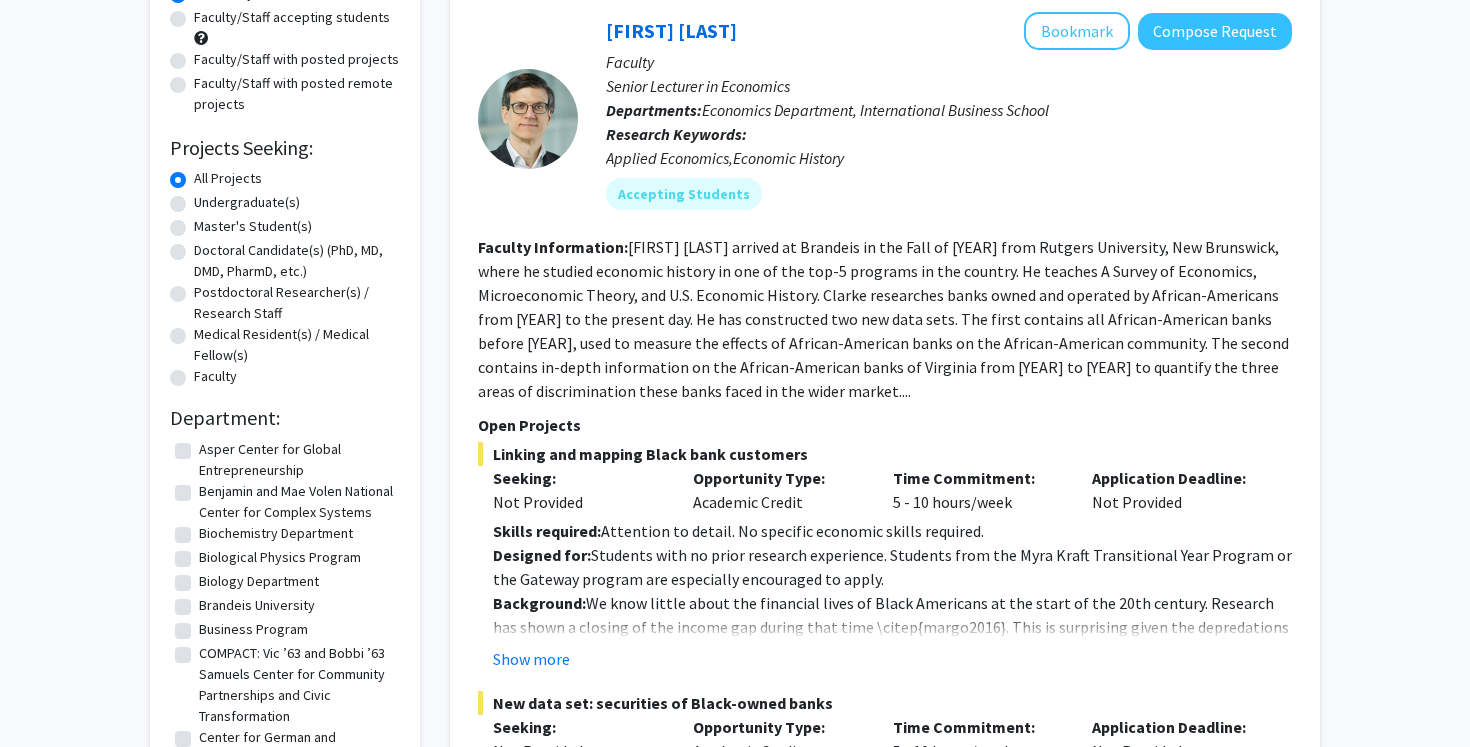 click on "Biology Department" 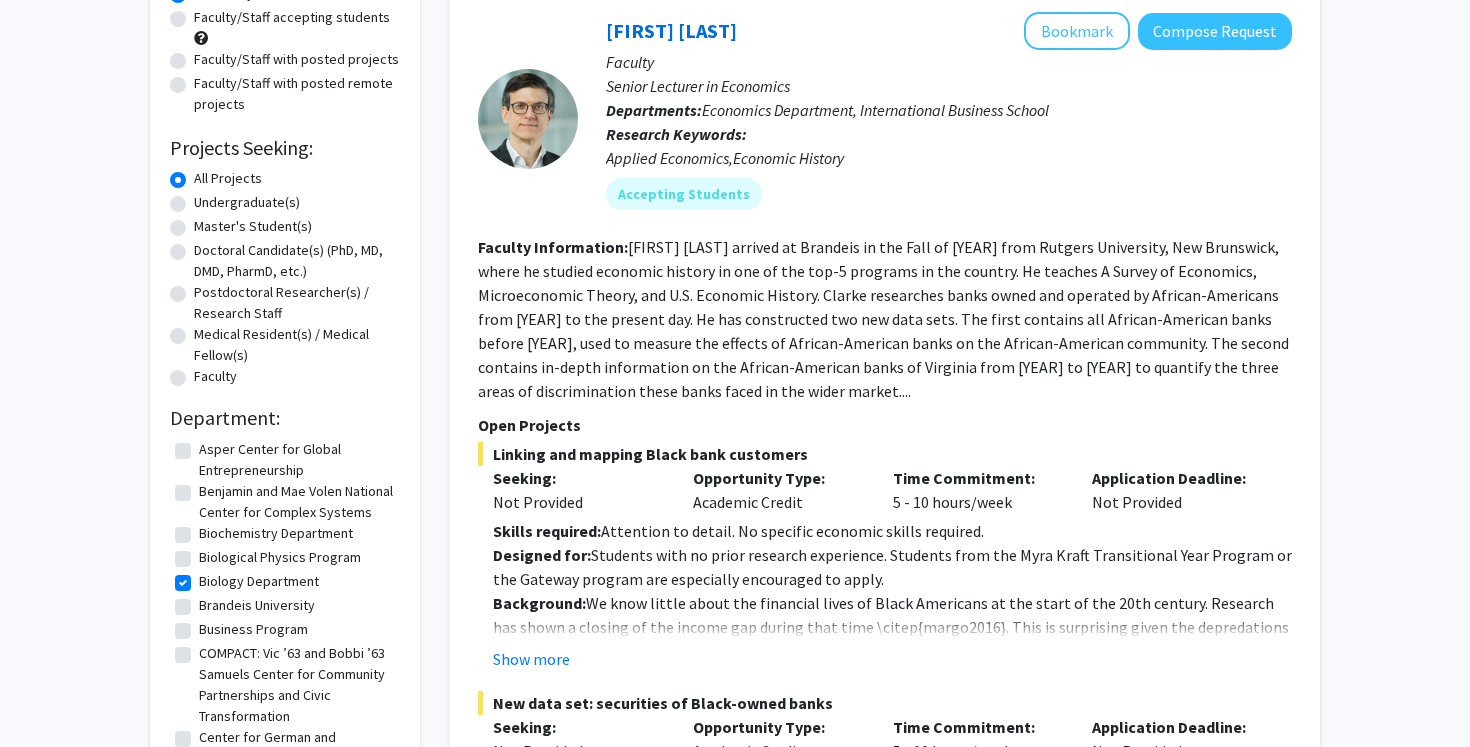 scroll, scrollTop: 0, scrollLeft: 0, axis: both 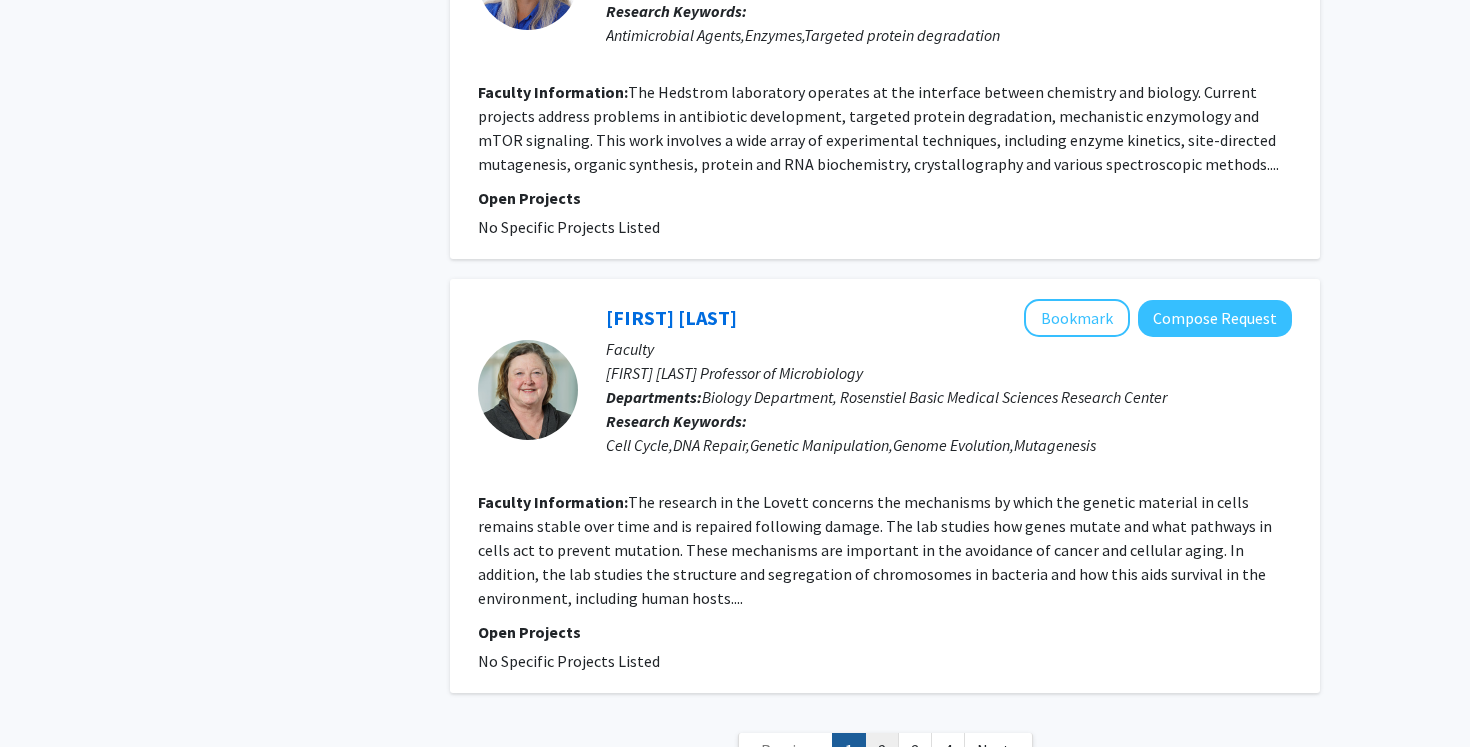 click on "2" 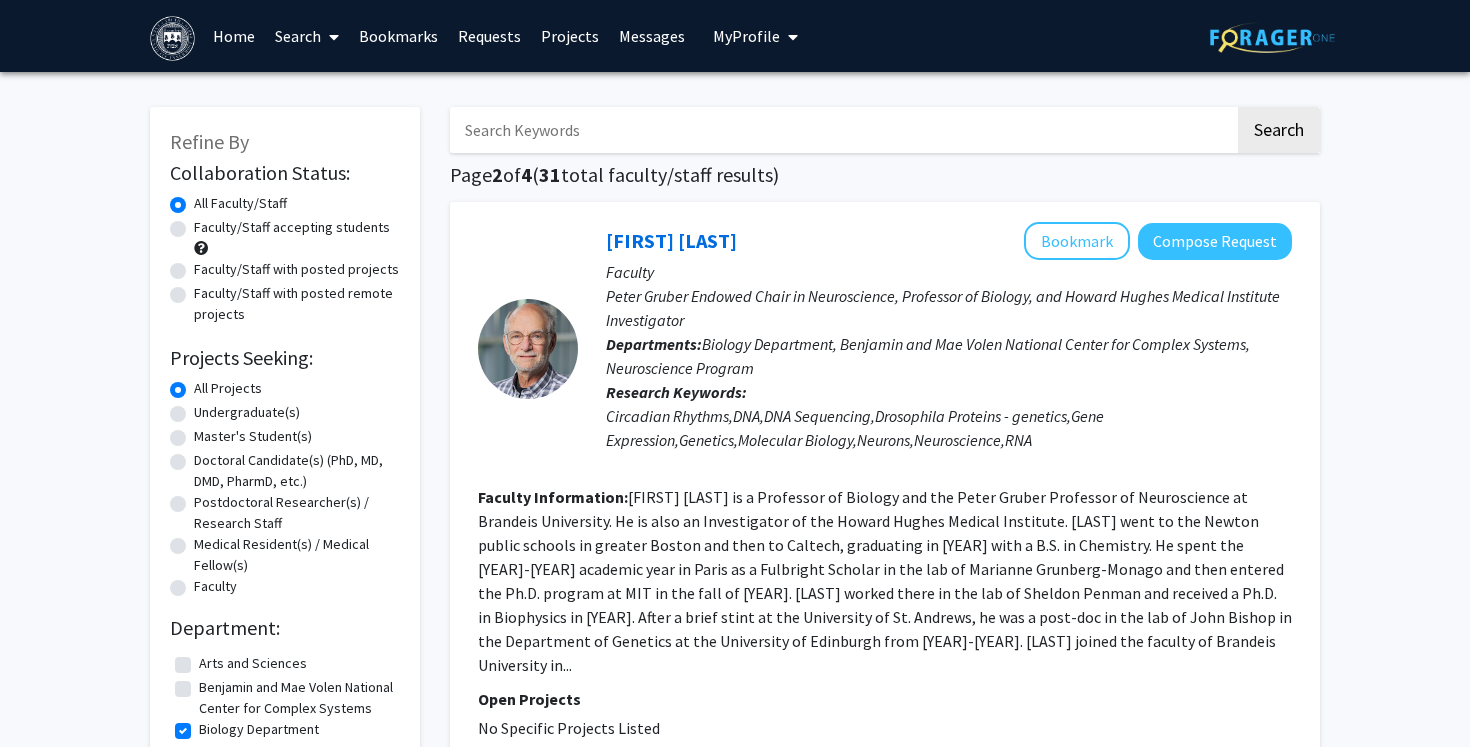 scroll, scrollTop: 0, scrollLeft: 0, axis: both 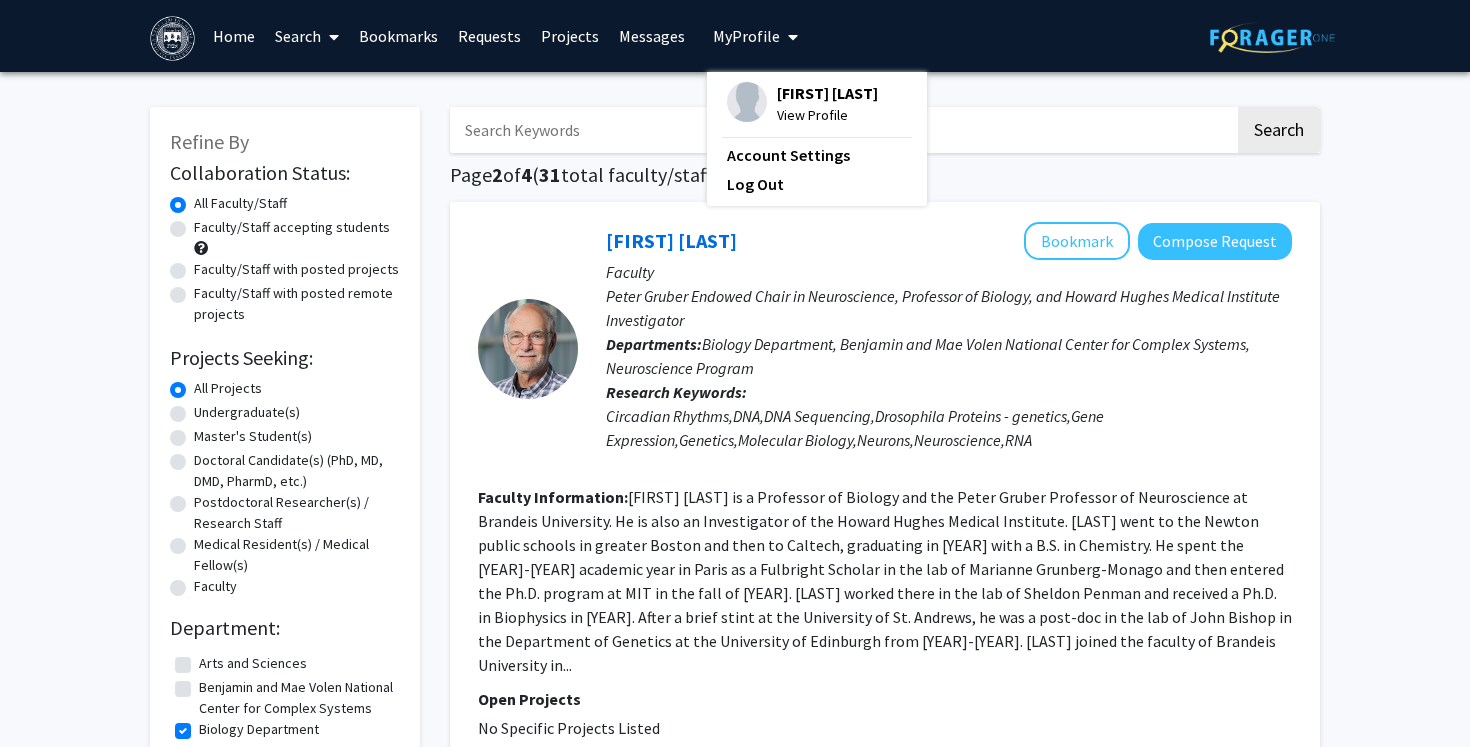 click on "View Profile" at bounding box center (827, 115) 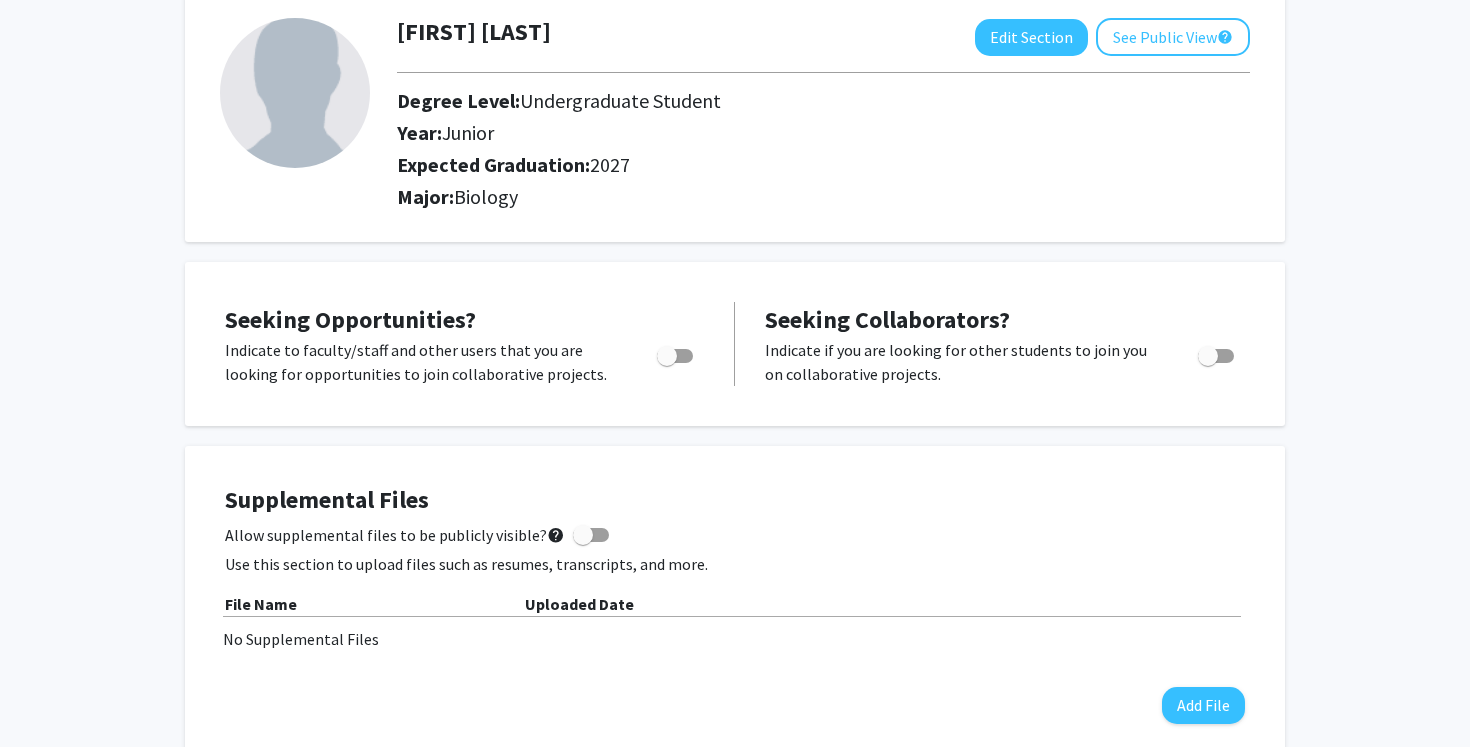 scroll, scrollTop: 114, scrollLeft: 0, axis: vertical 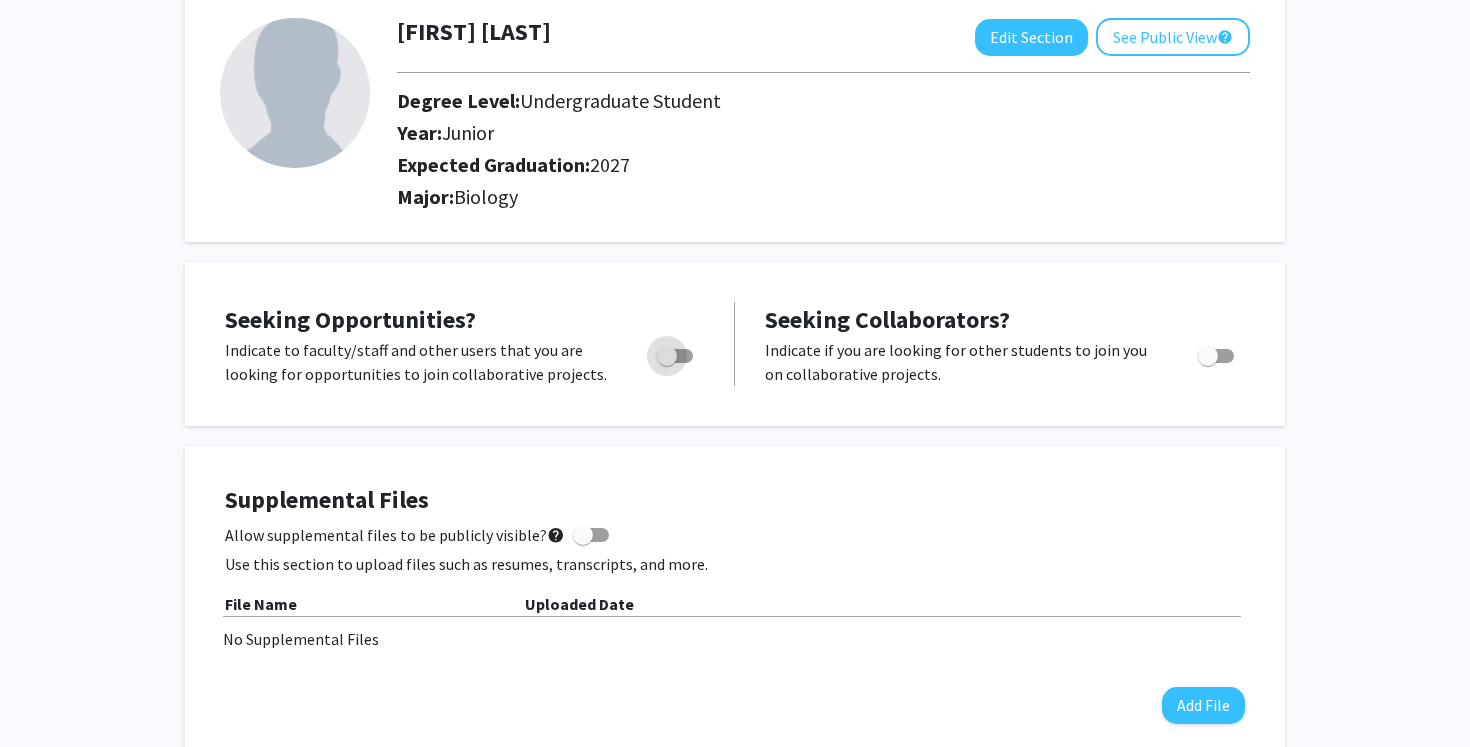 click at bounding box center [667, 356] 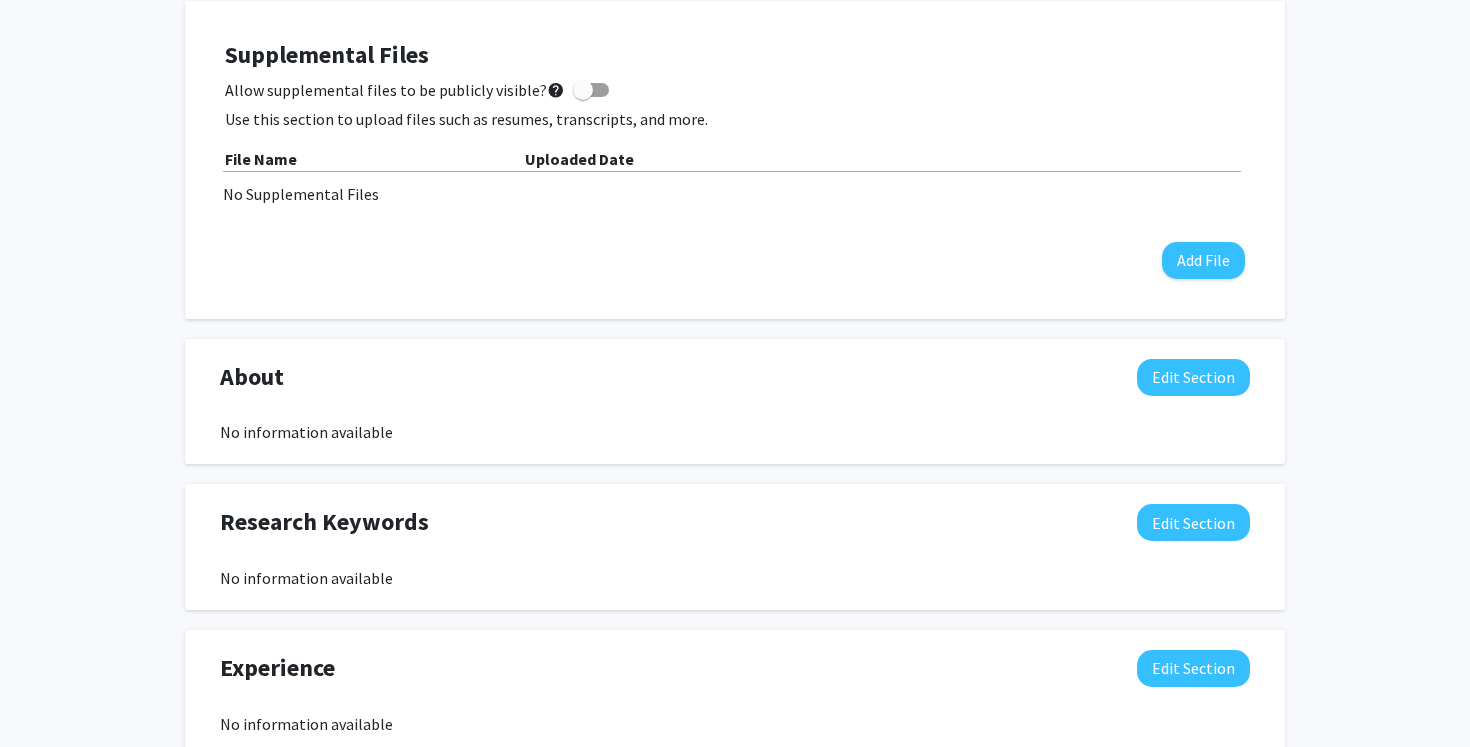 scroll, scrollTop: 561, scrollLeft: 0, axis: vertical 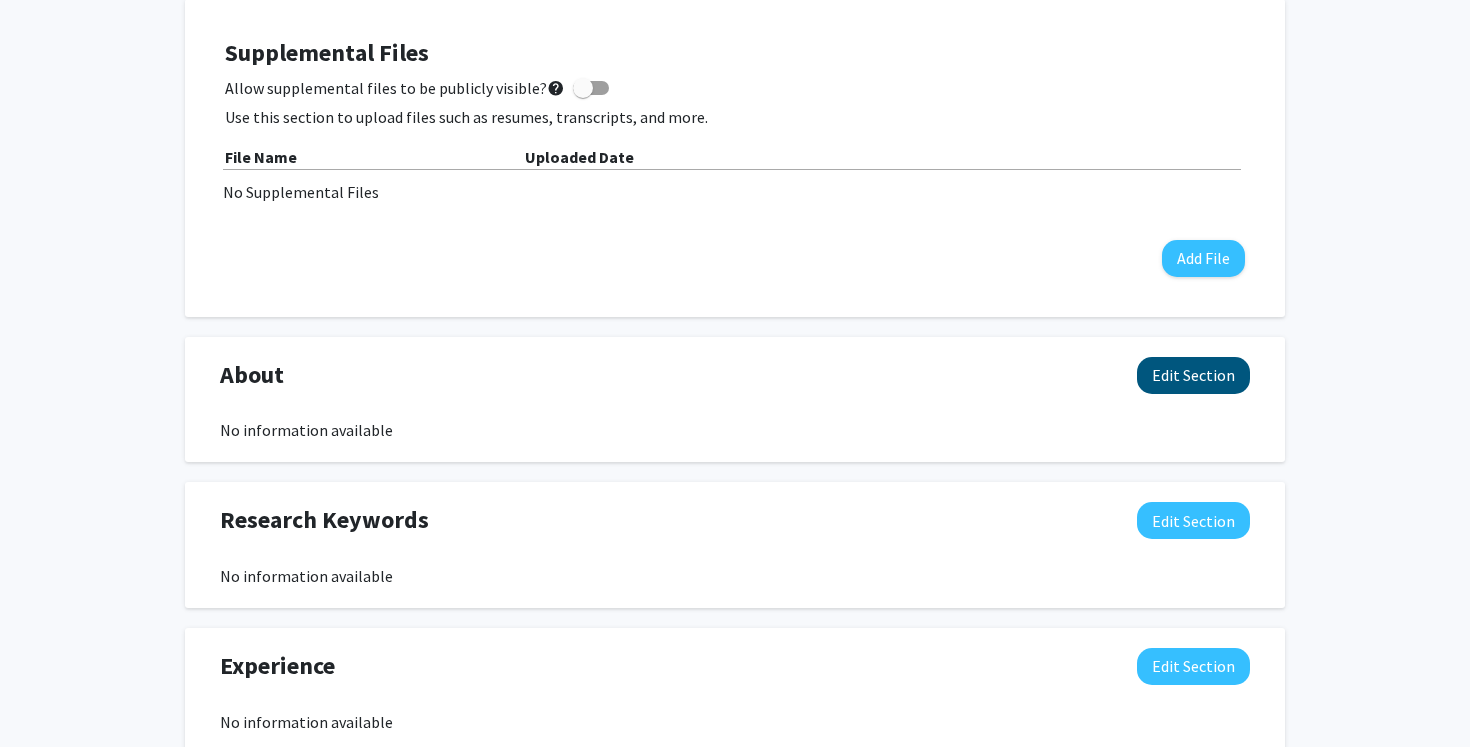 click on "Edit Section" 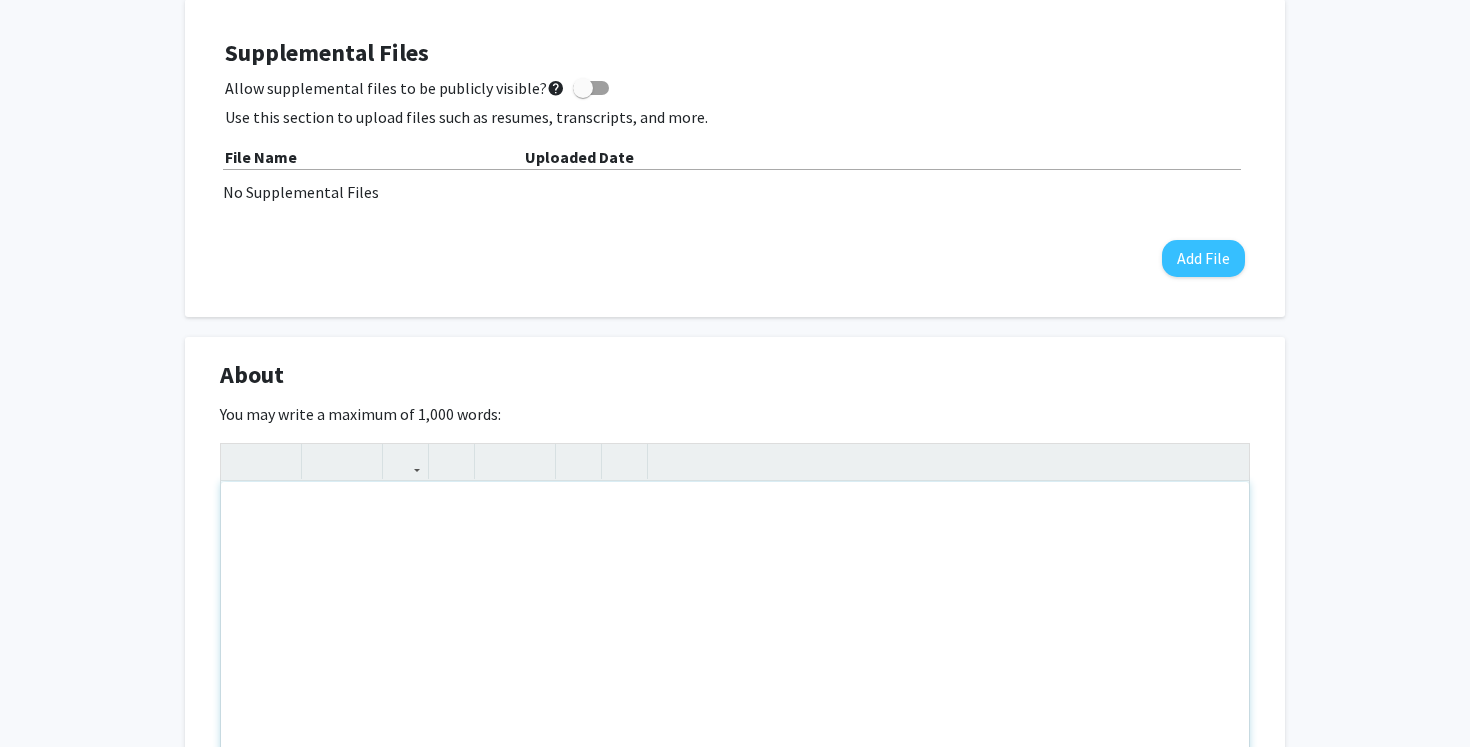 click at bounding box center (735, 632) 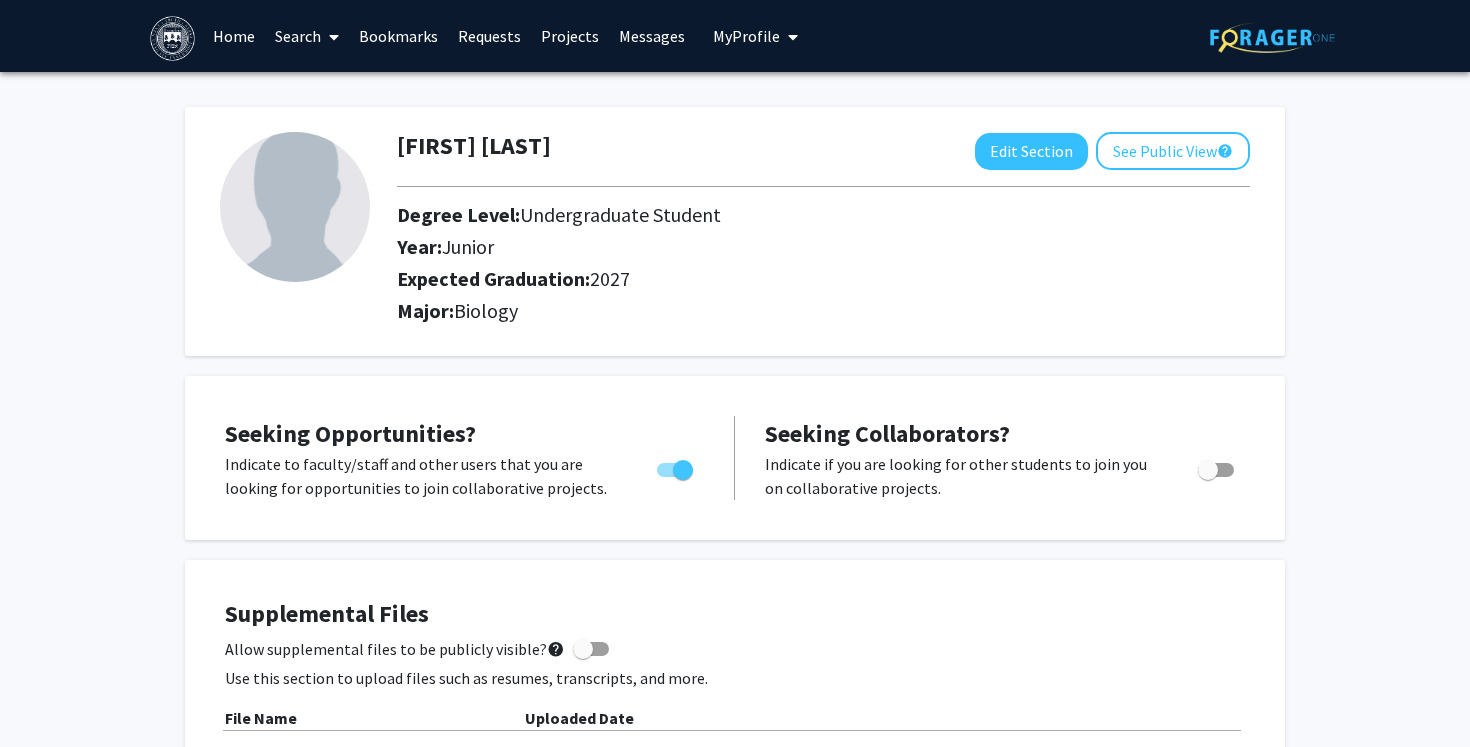 scroll, scrollTop: 0, scrollLeft: 0, axis: both 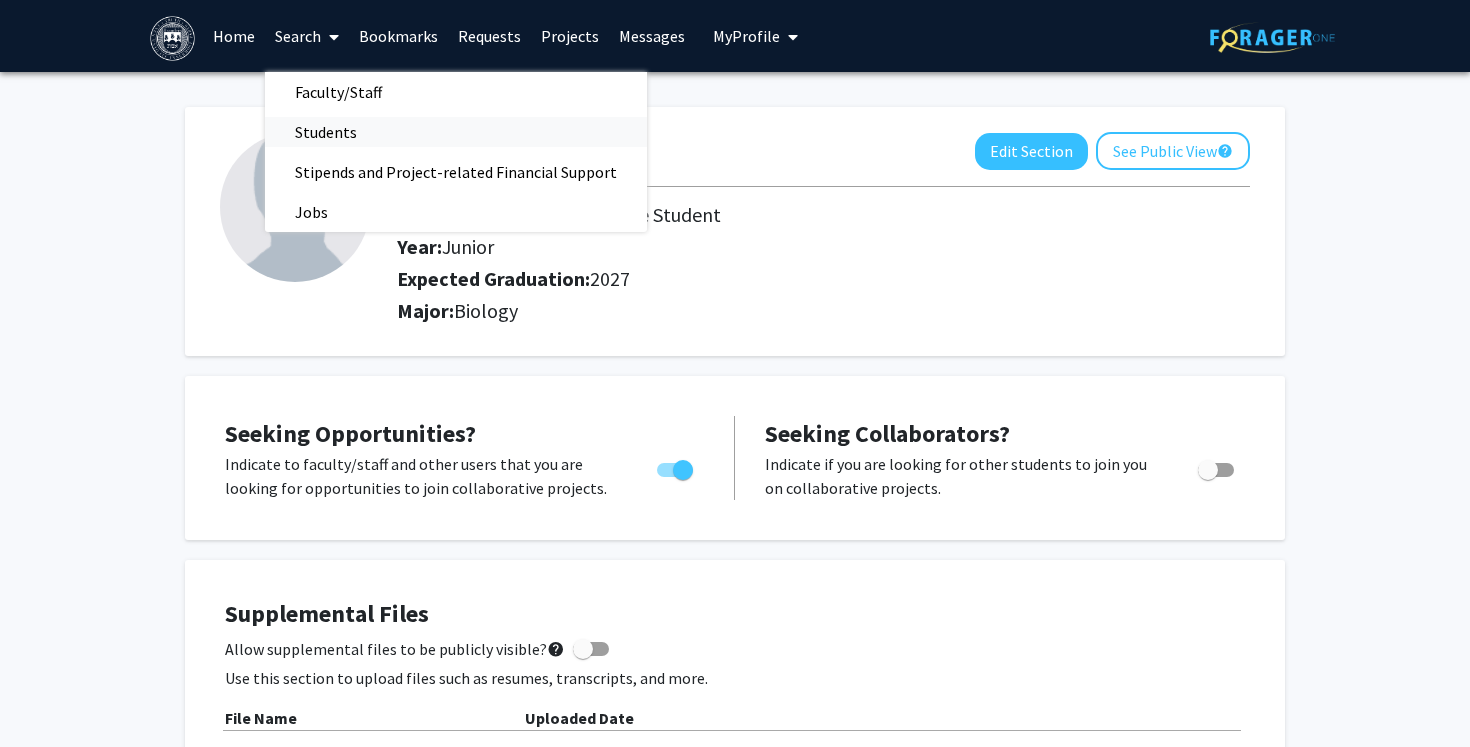 click on "Students" at bounding box center [326, 132] 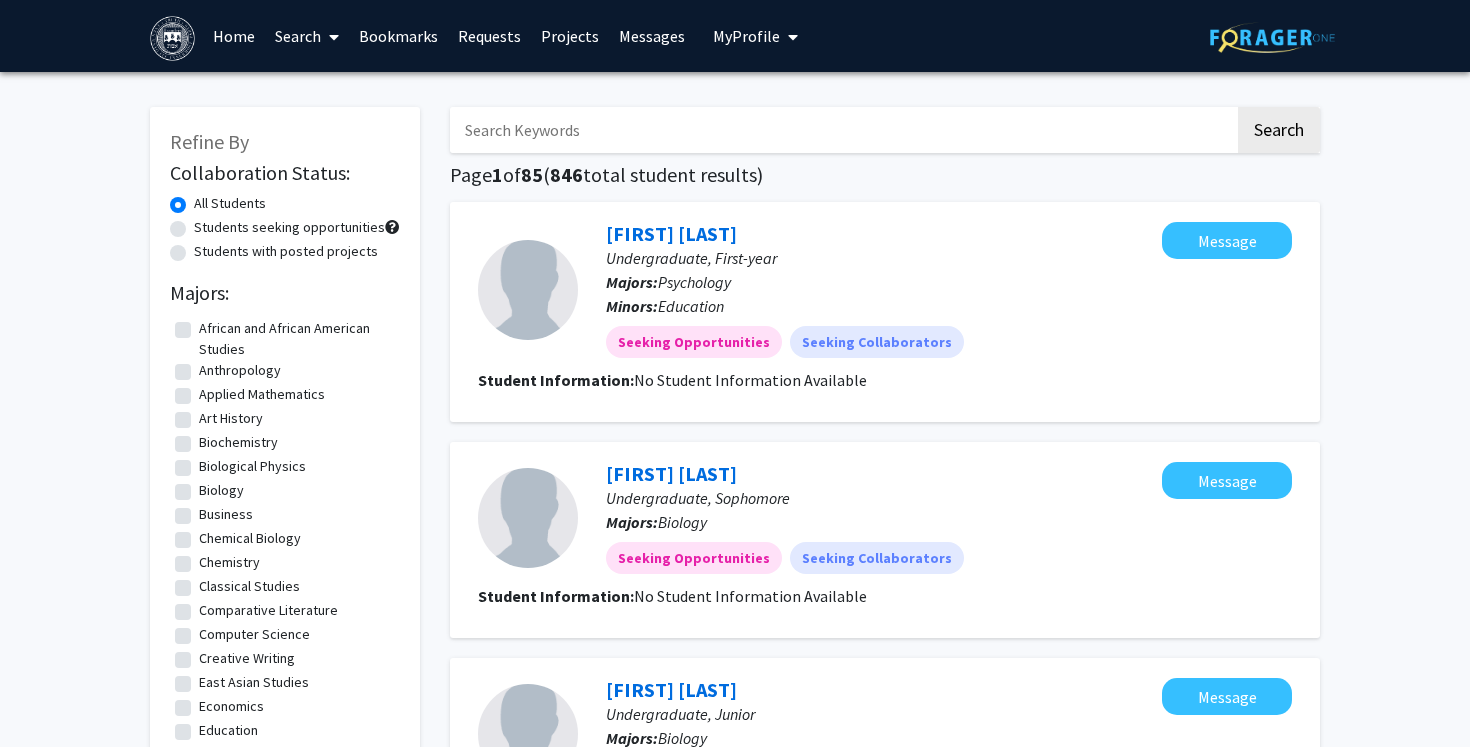 click at bounding box center (842, 130) 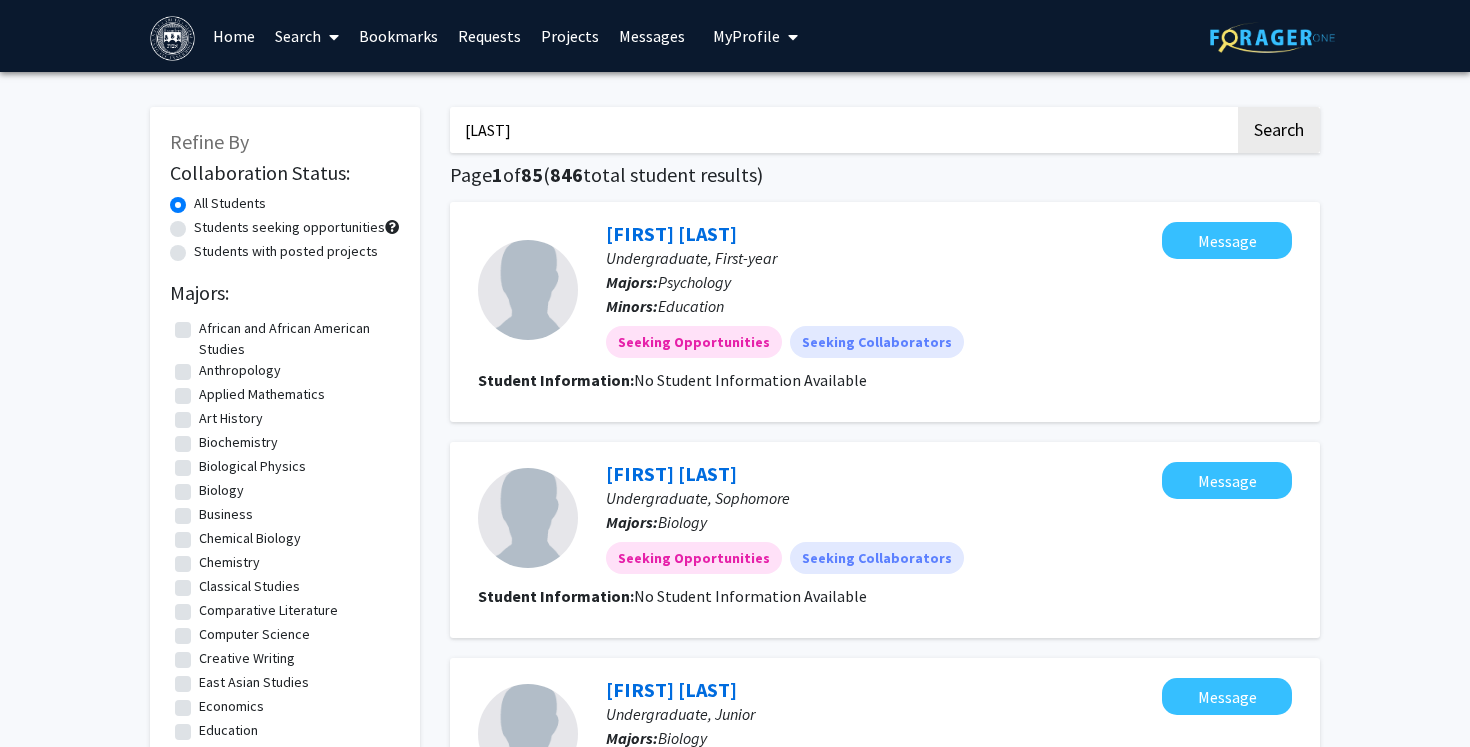 type on "[LAST]" 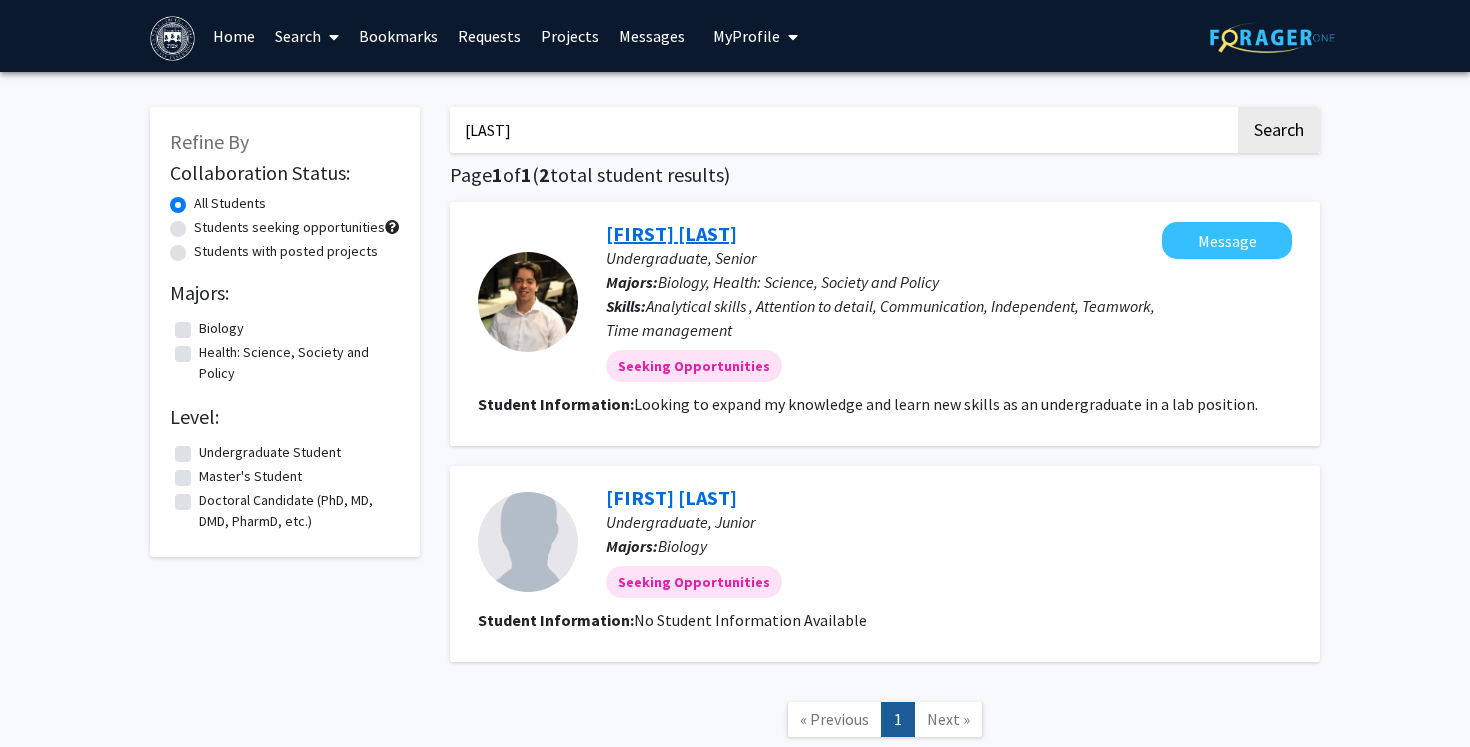 click on "[FIRST] [LAST]" 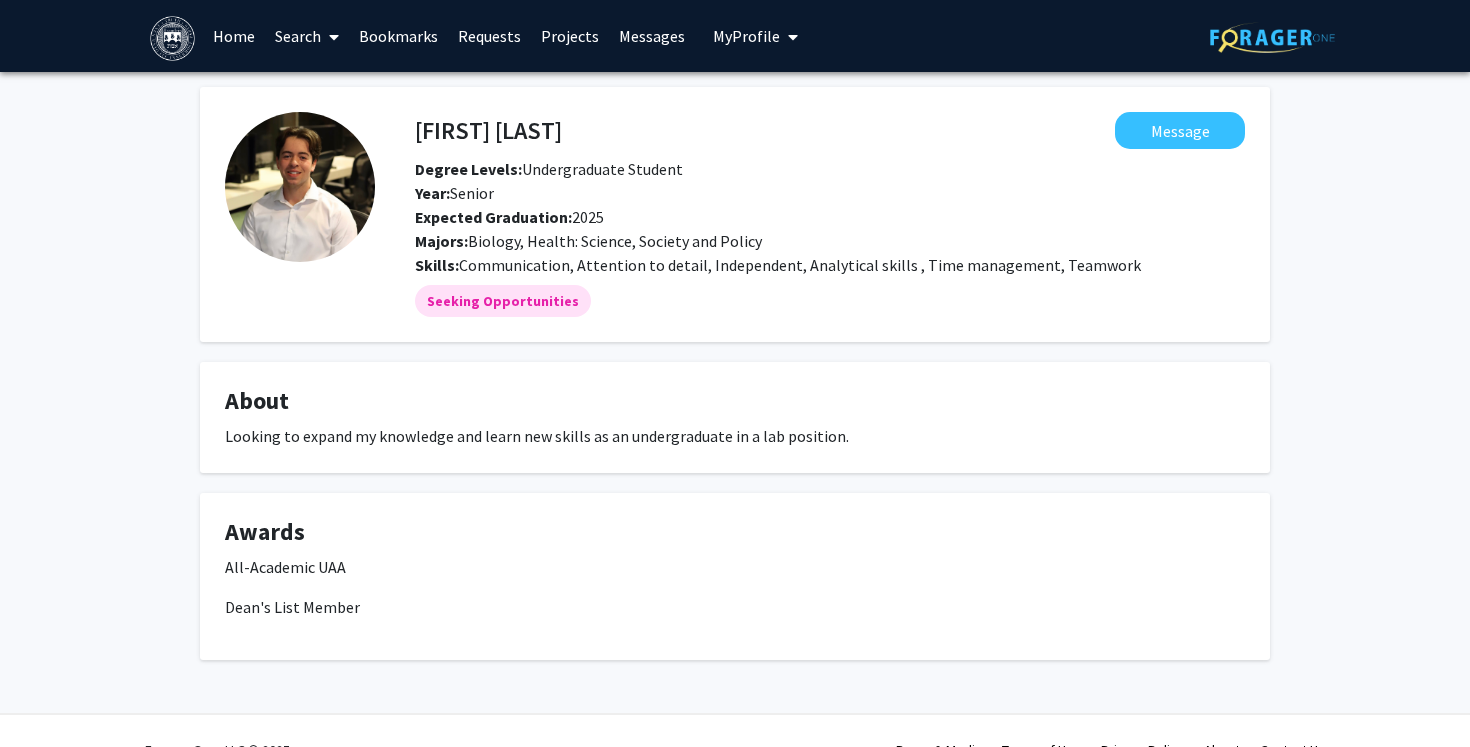 scroll, scrollTop: 0, scrollLeft: 0, axis: both 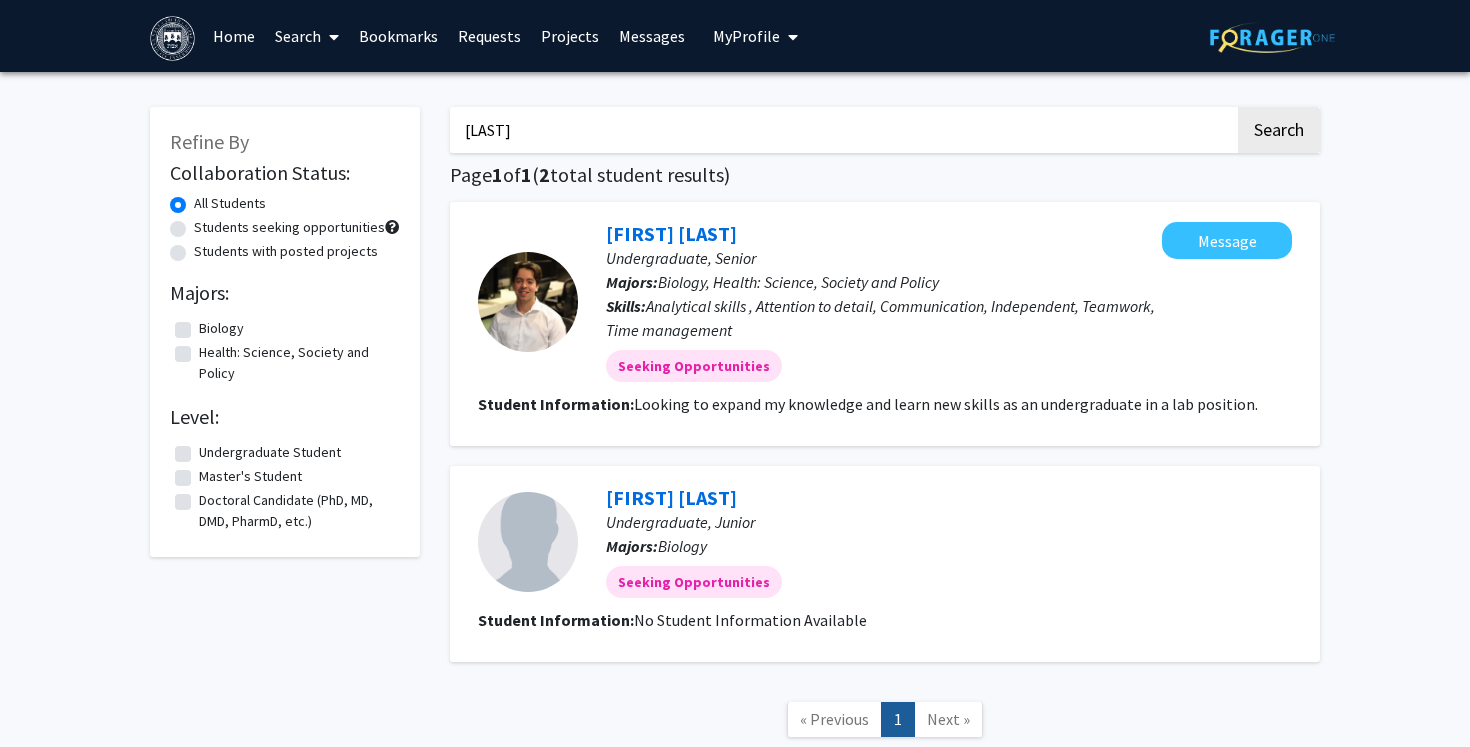 type 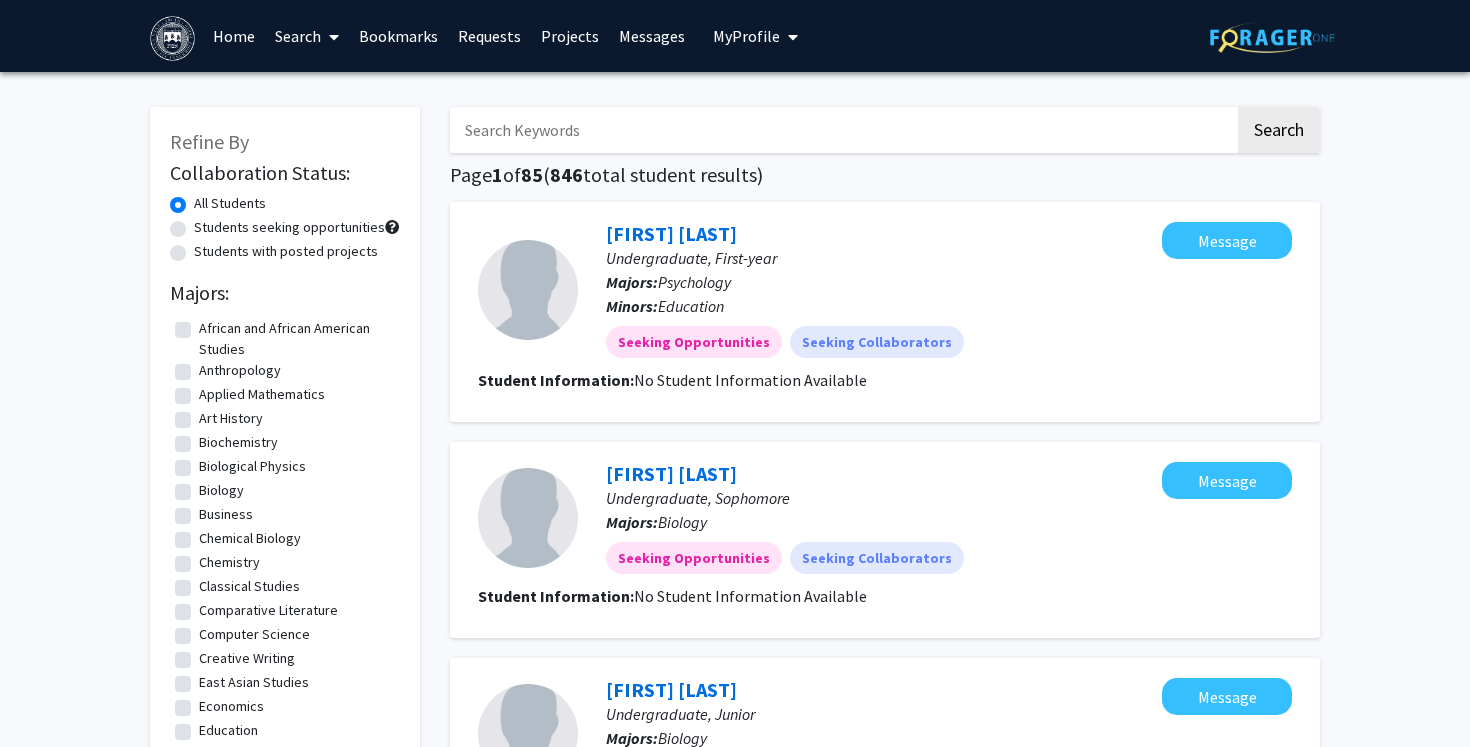 click at bounding box center [330, 37] 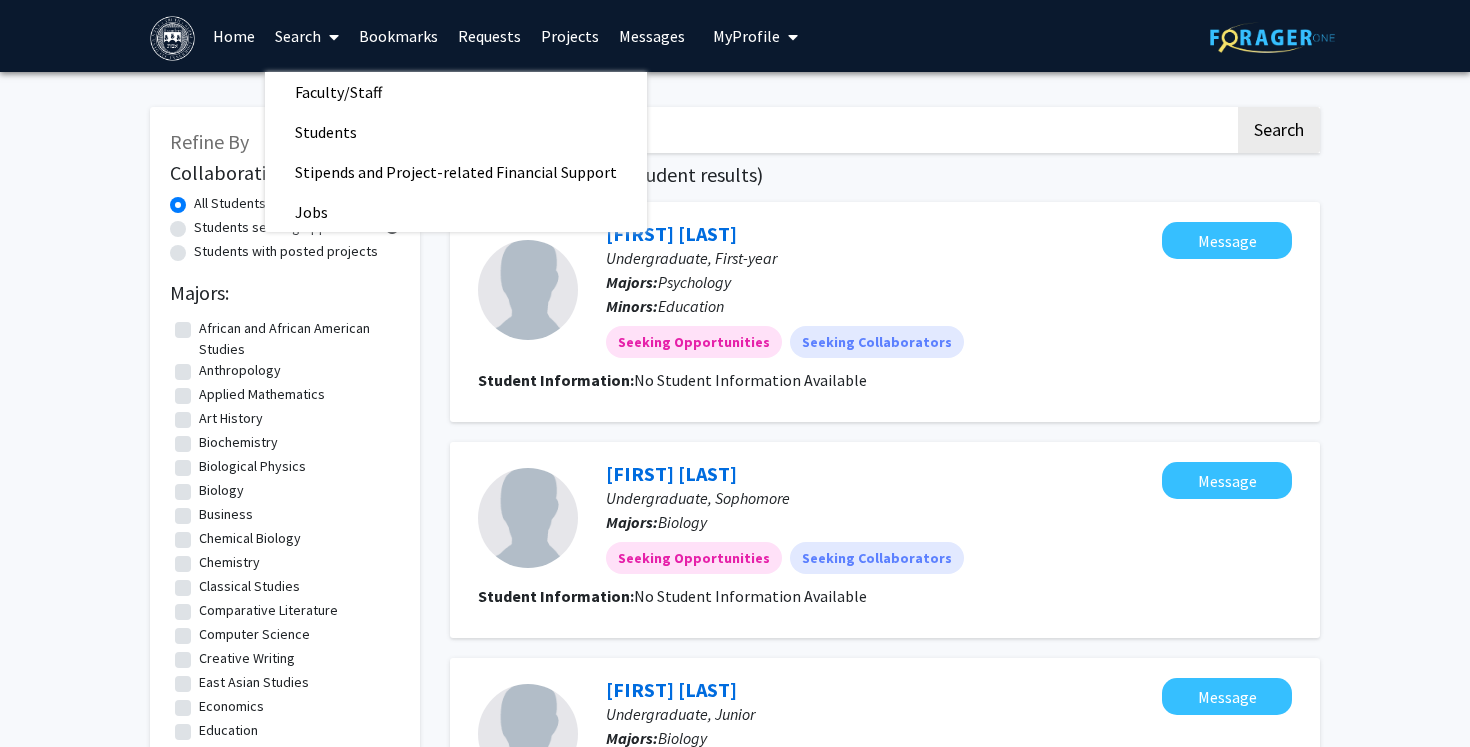 click on "My   Profile" at bounding box center [746, 36] 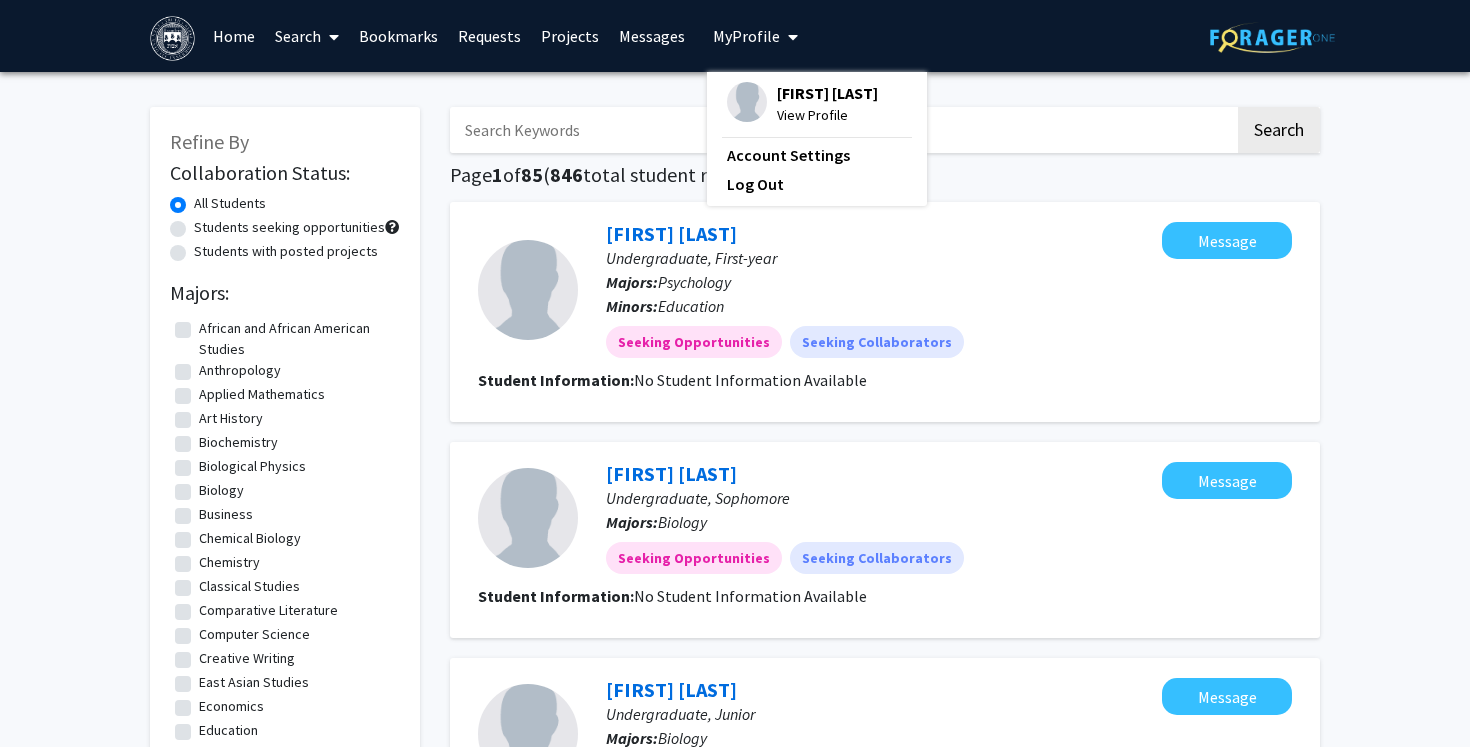 click on "[FIRST] [LAST]" at bounding box center [827, 93] 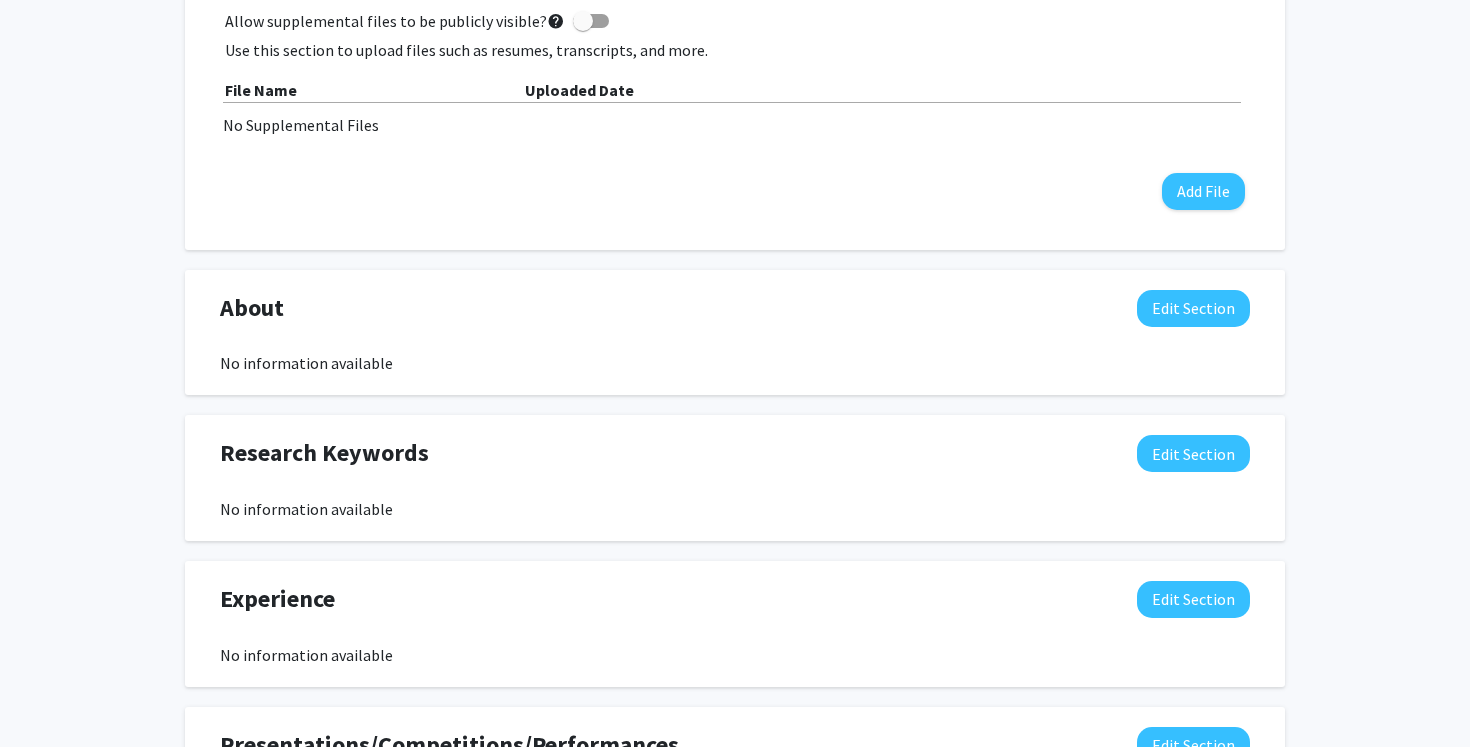 scroll, scrollTop: 606, scrollLeft: 0, axis: vertical 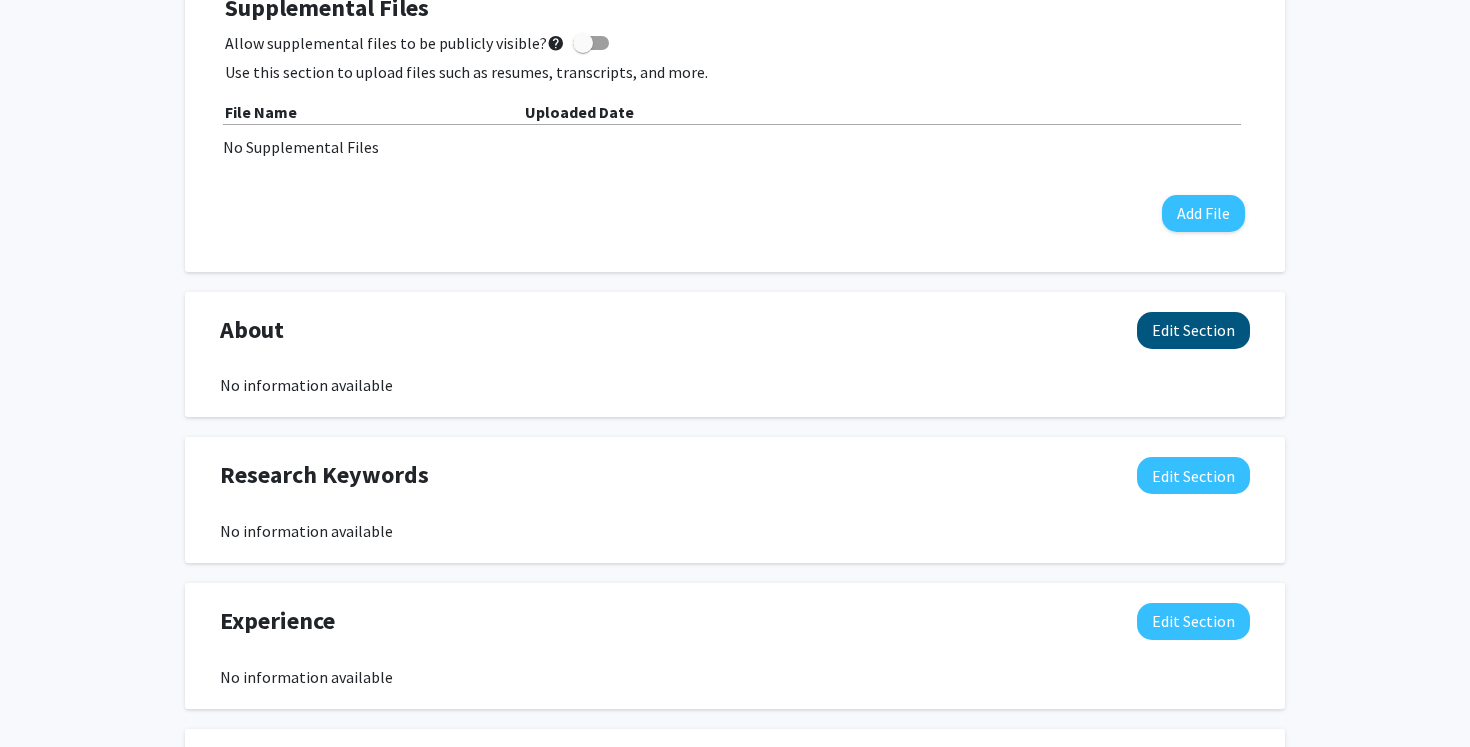 click on "Edit Section" 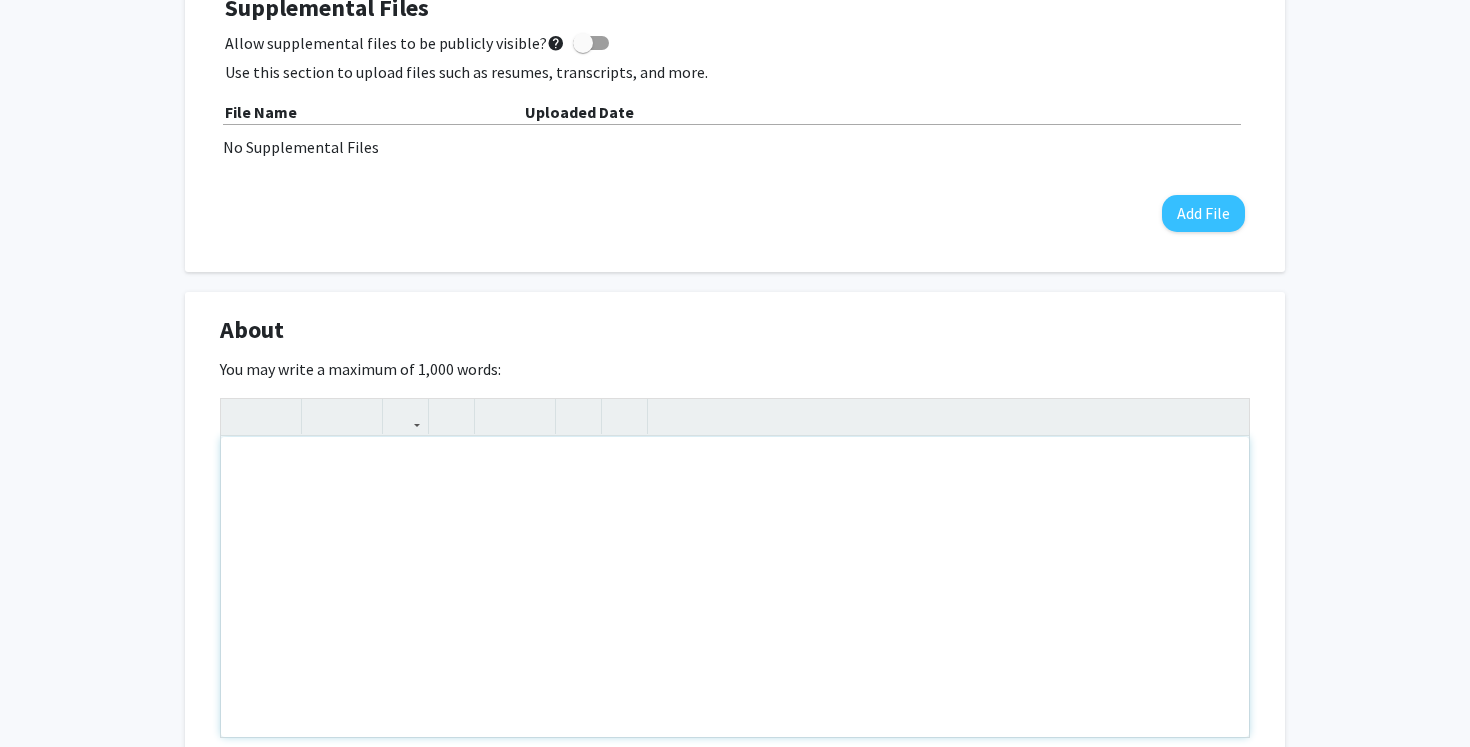 click at bounding box center (735, 587) 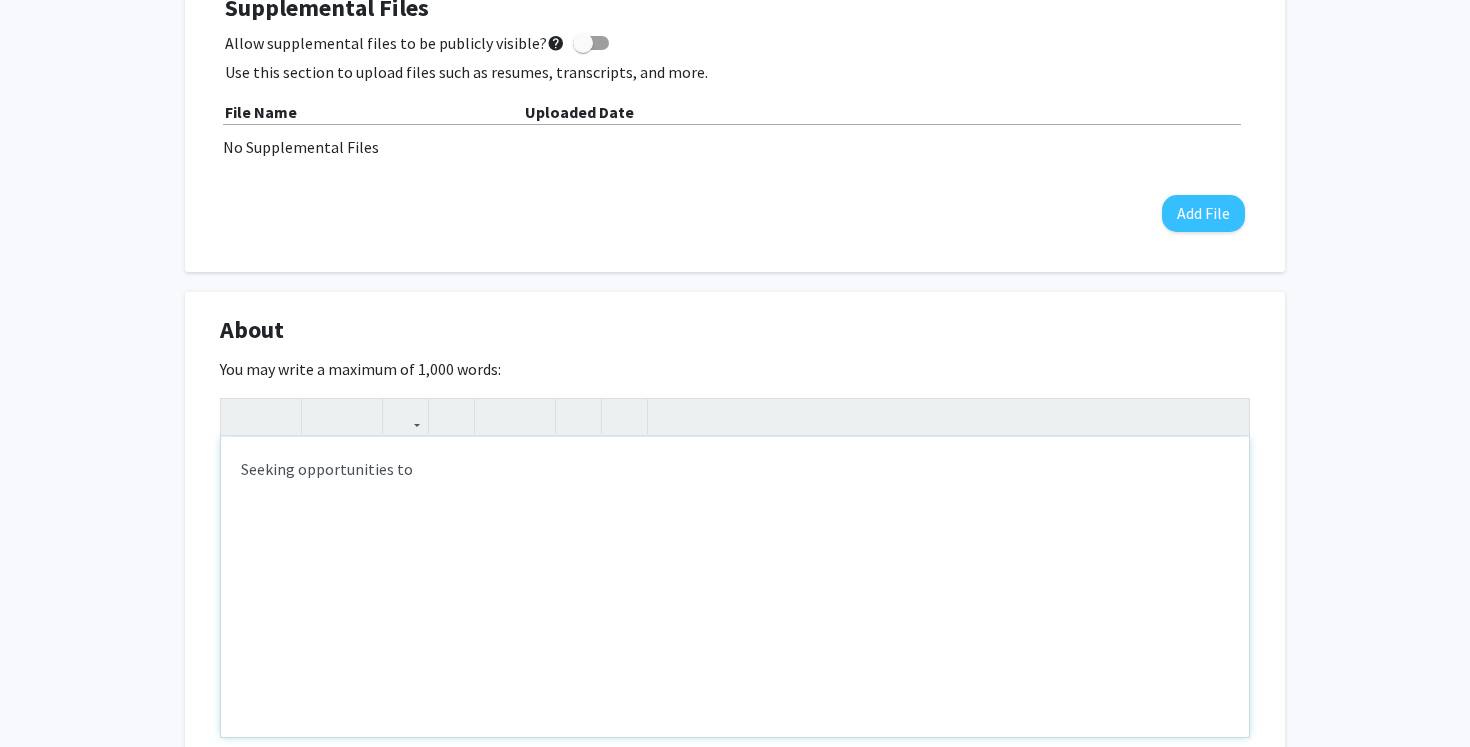 type on "Seeking opportunities to&nbsp;" 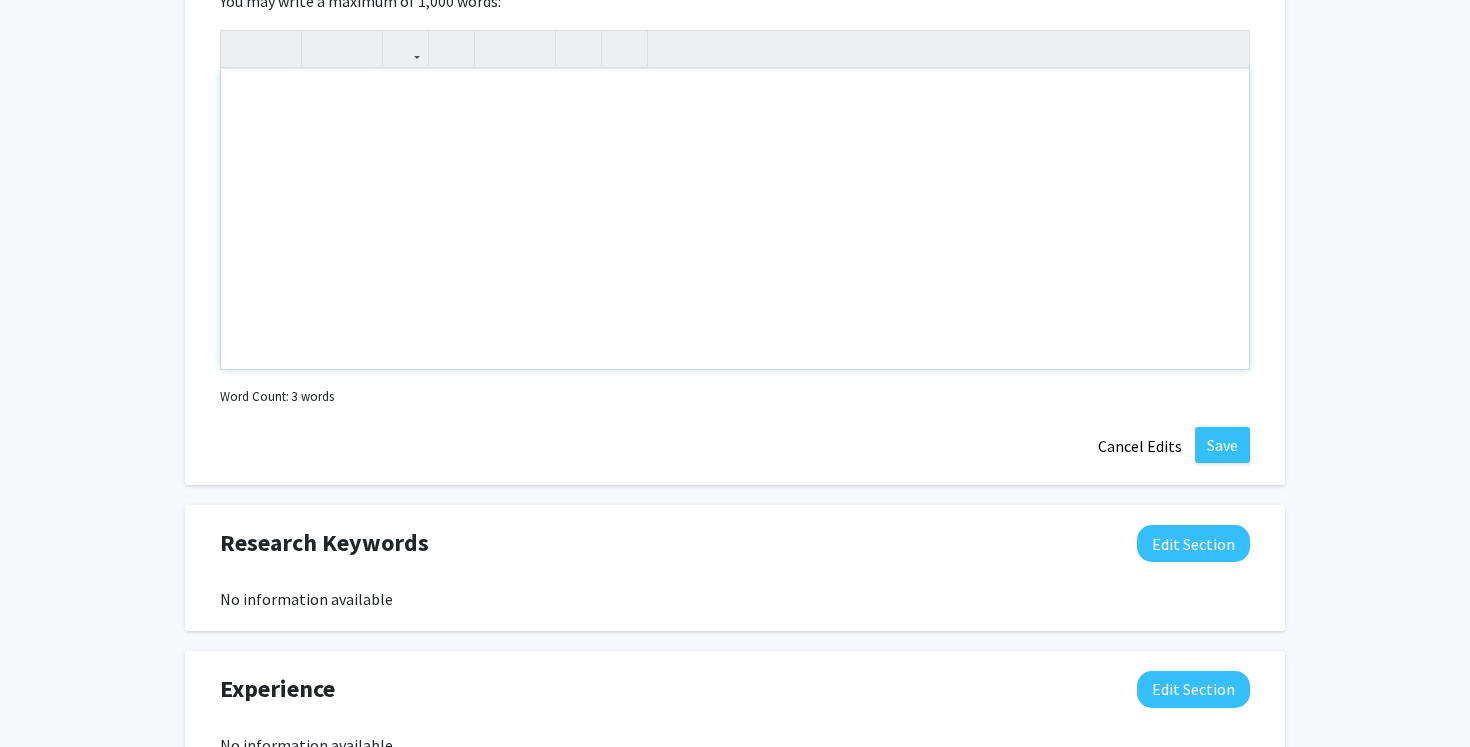 scroll, scrollTop: 981, scrollLeft: 0, axis: vertical 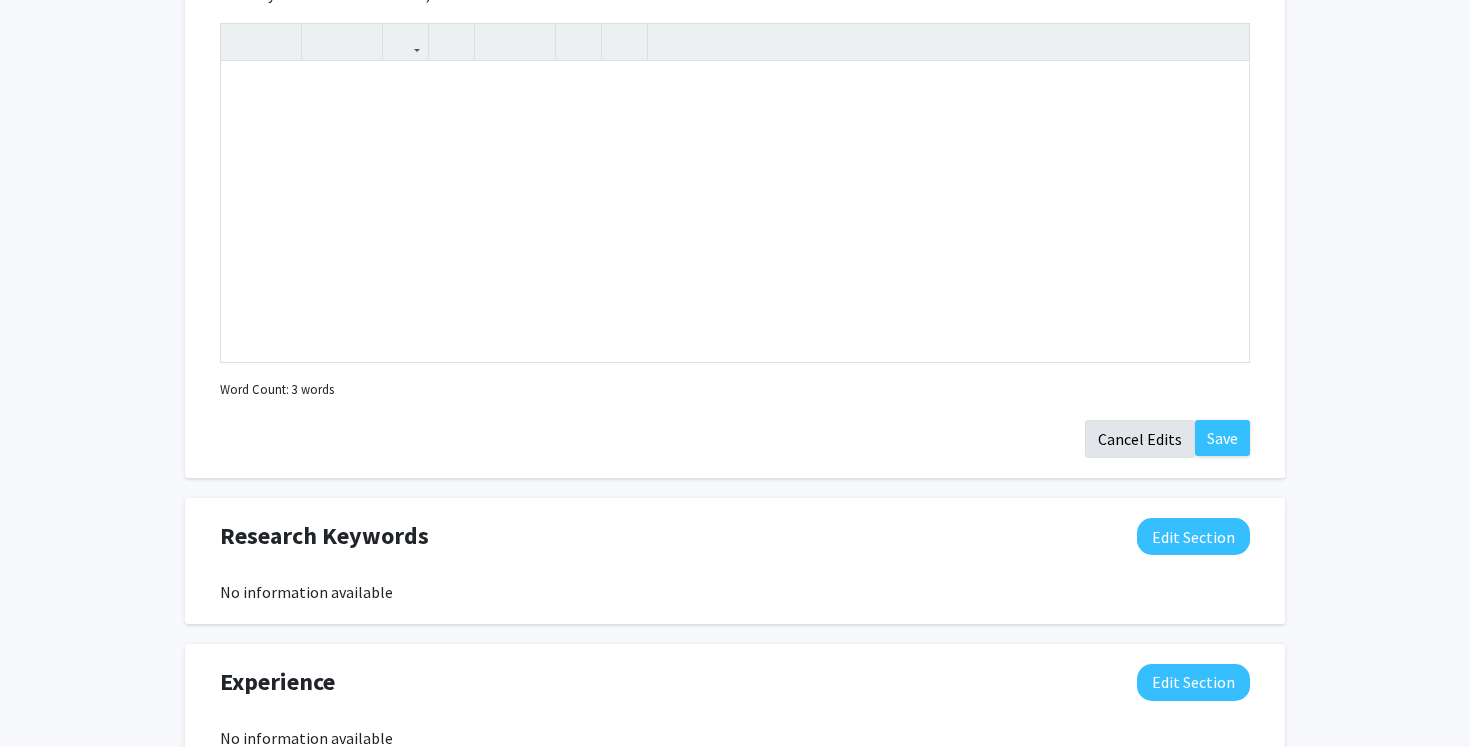 click on "Cancel Edits" 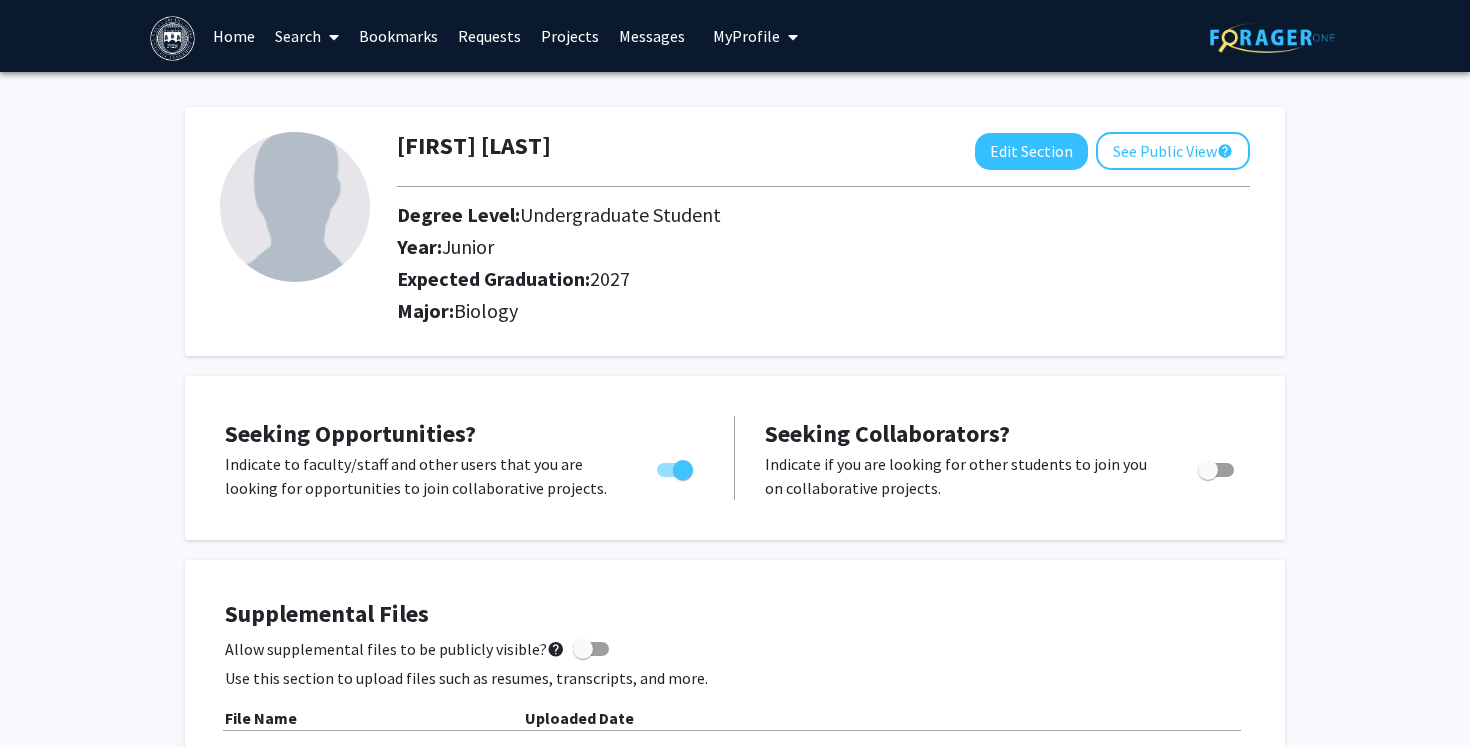 scroll, scrollTop: 0, scrollLeft: 0, axis: both 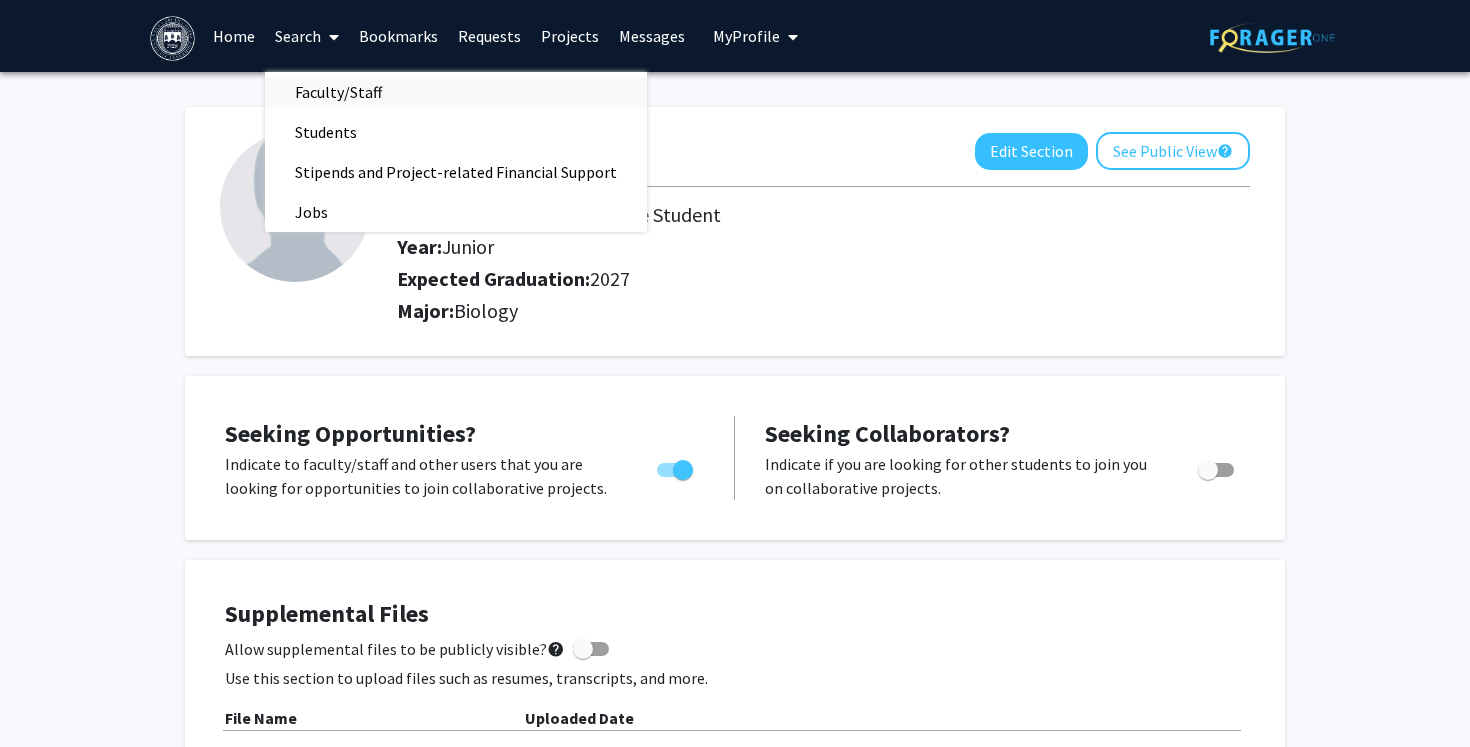 click on "Faculty/Staff" at bounding box center (338, 92) 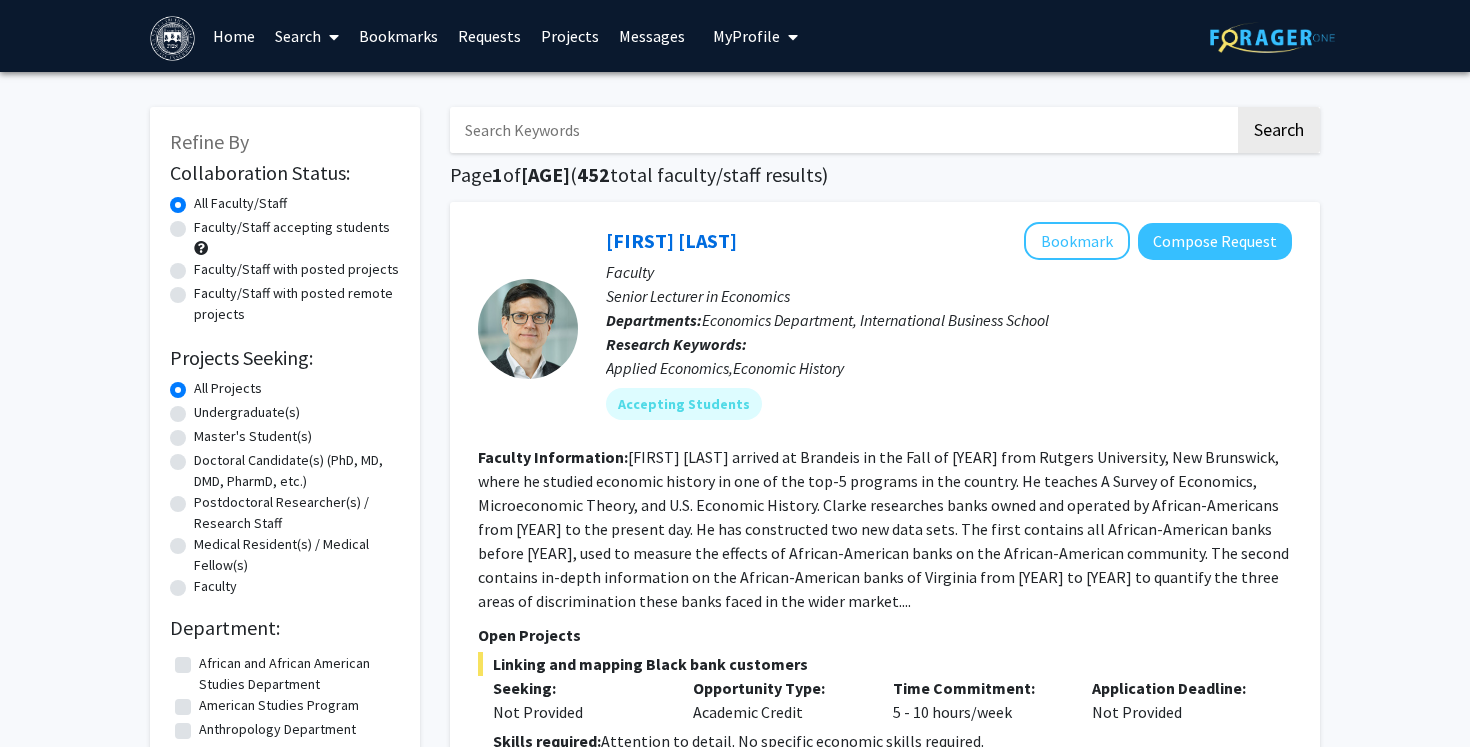 click at bounding box center (330, 37) 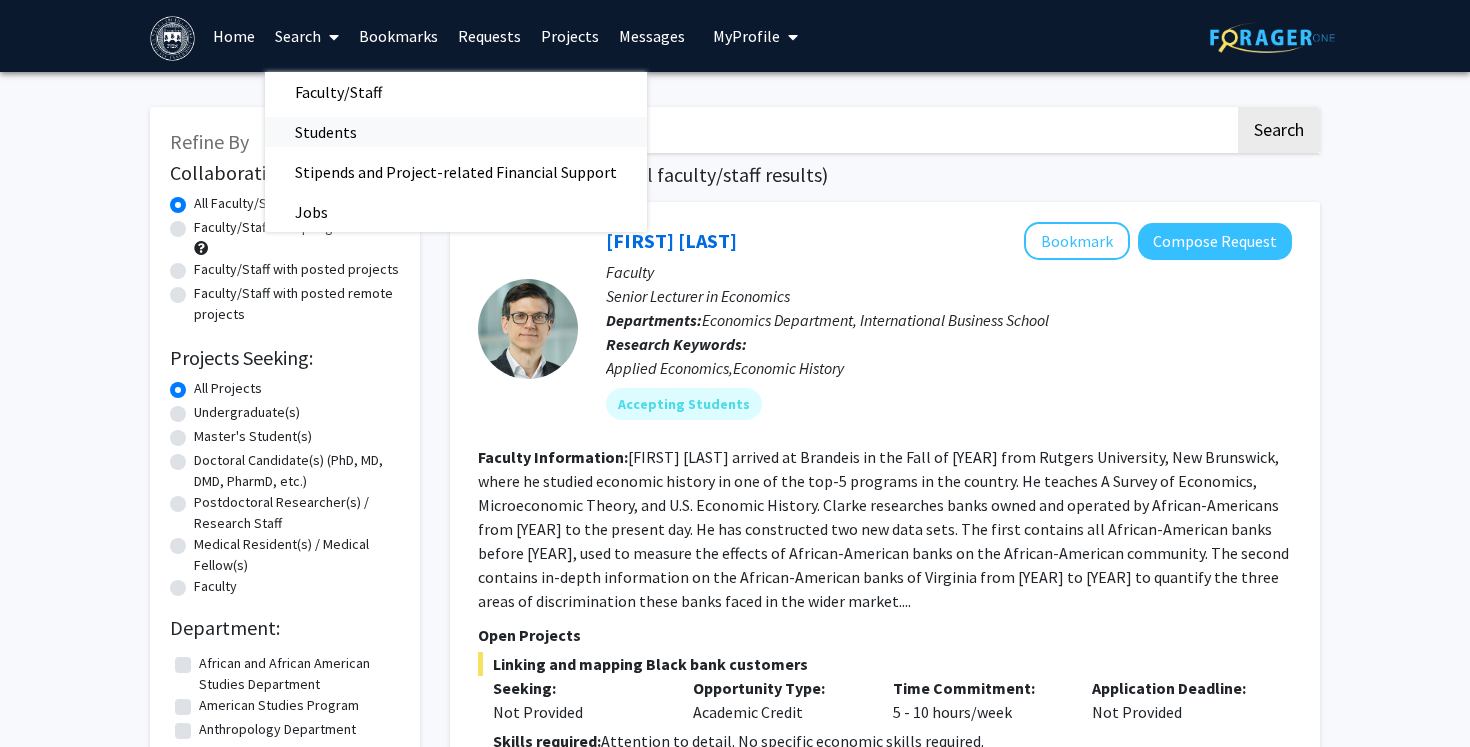 click on "Students" at bounding box center [326, 132] 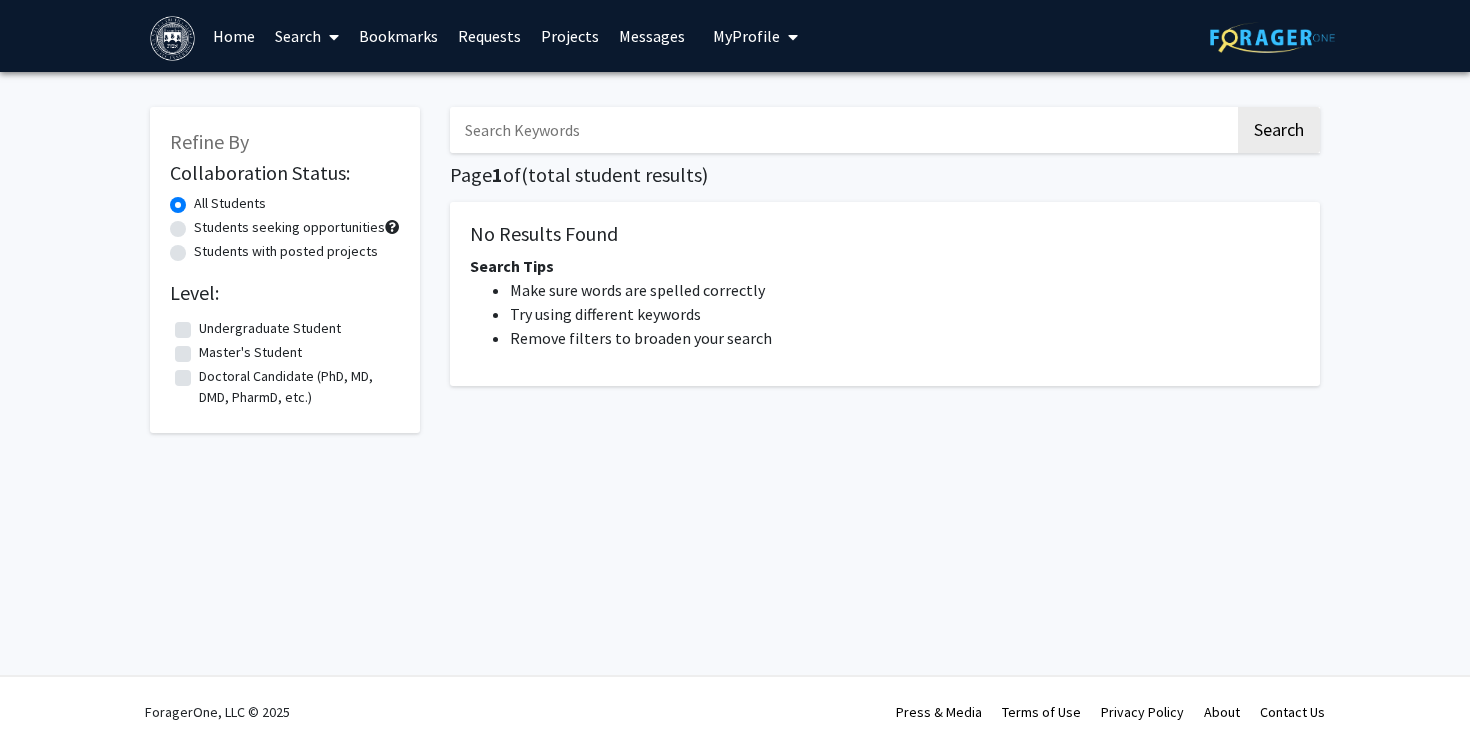 click at bounding box center (842, 130) 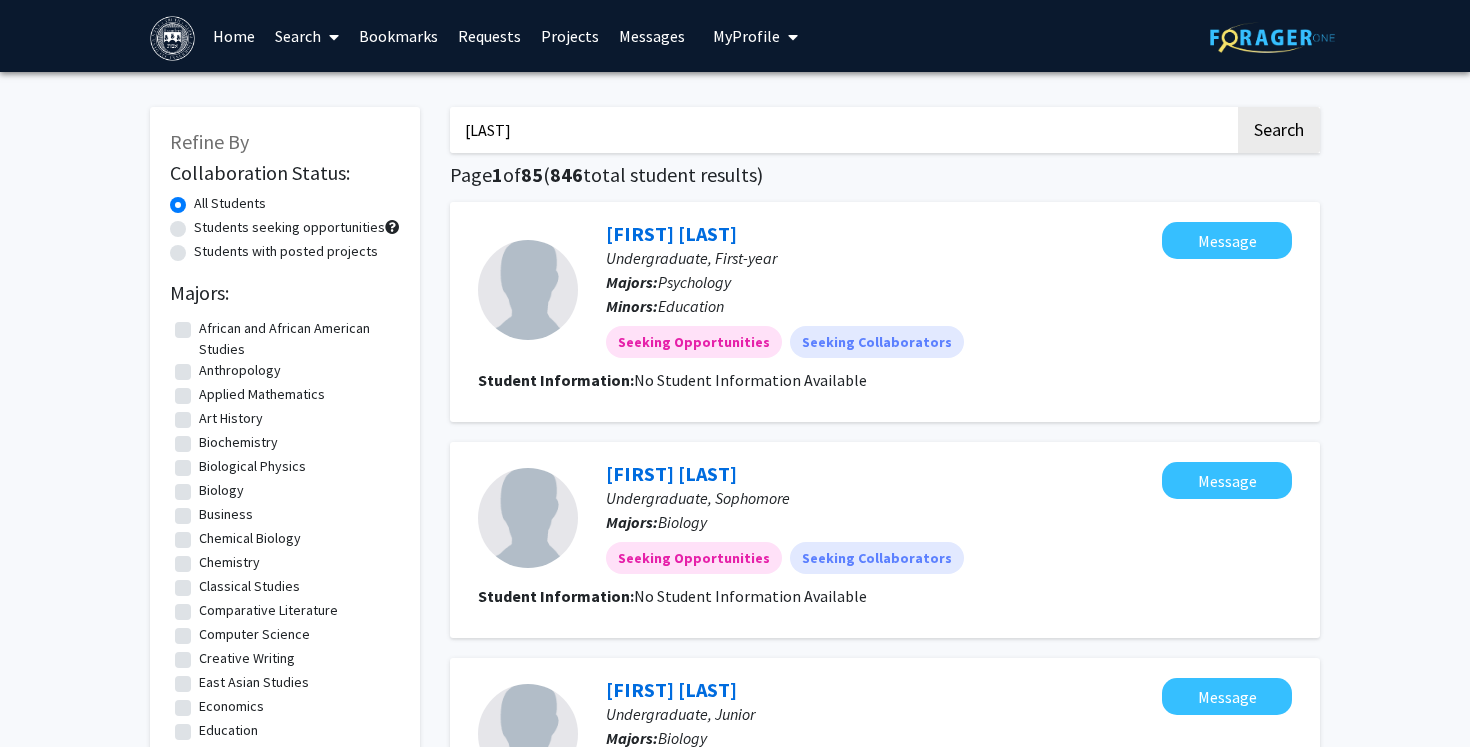 type on "[LAST]" 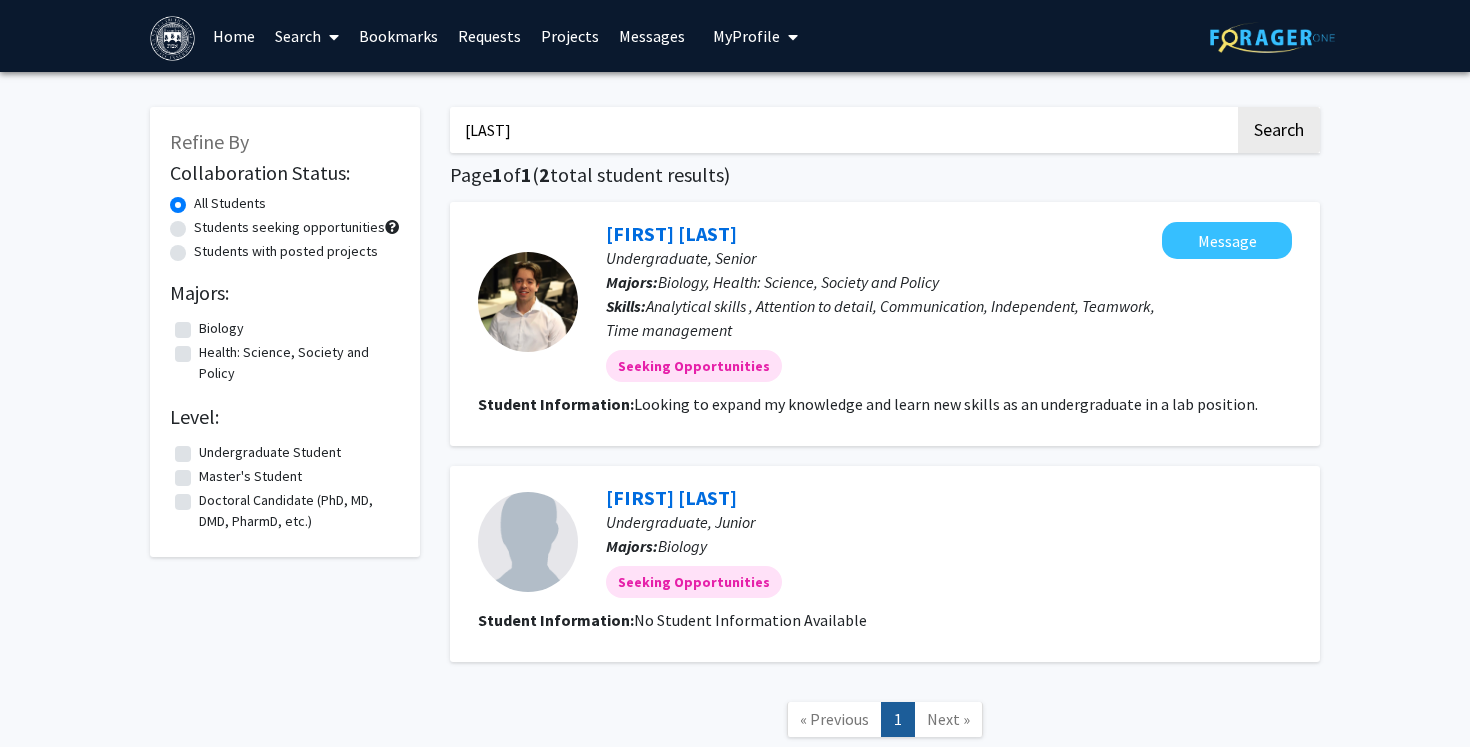 click on "My   Profile" at bounding box center (746, 36) 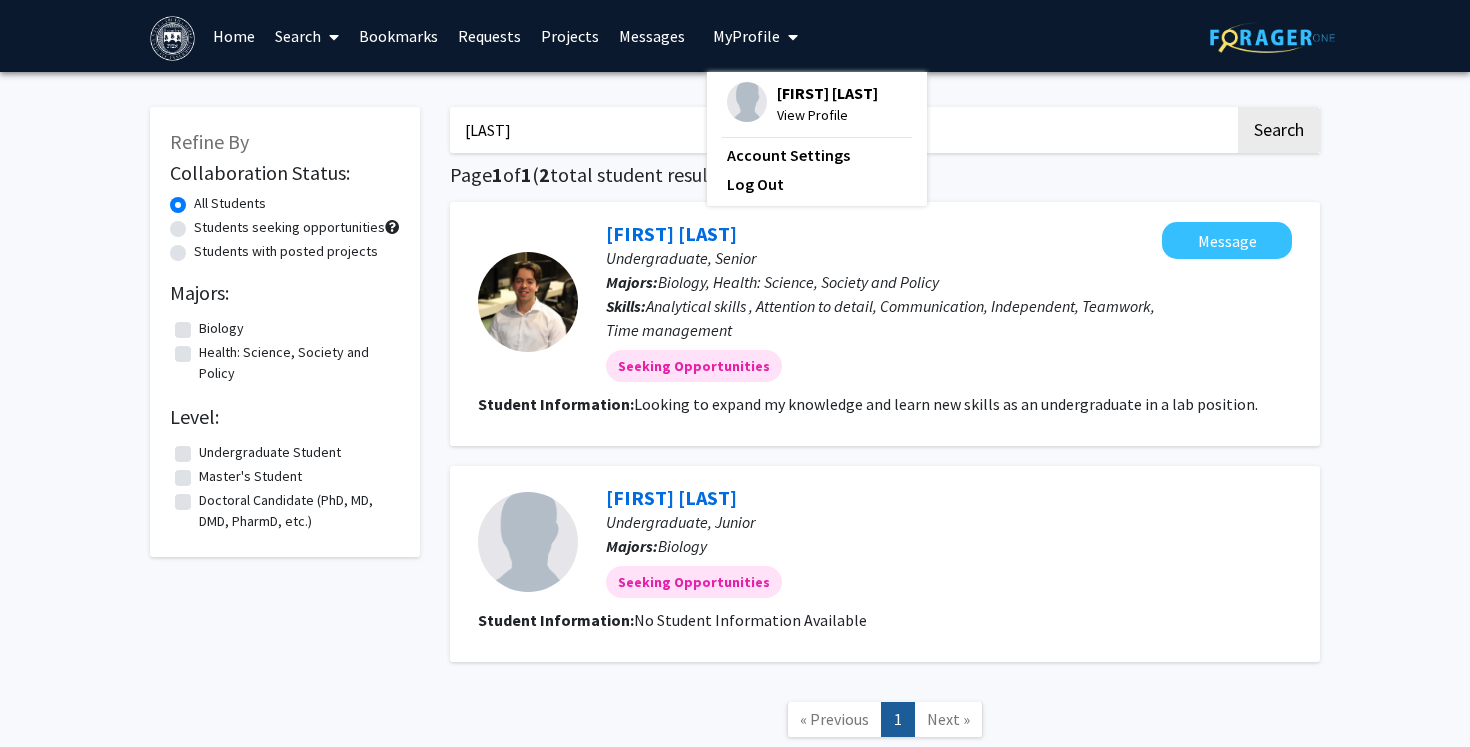 click on "View Profile" at bounding box center [827, 115] 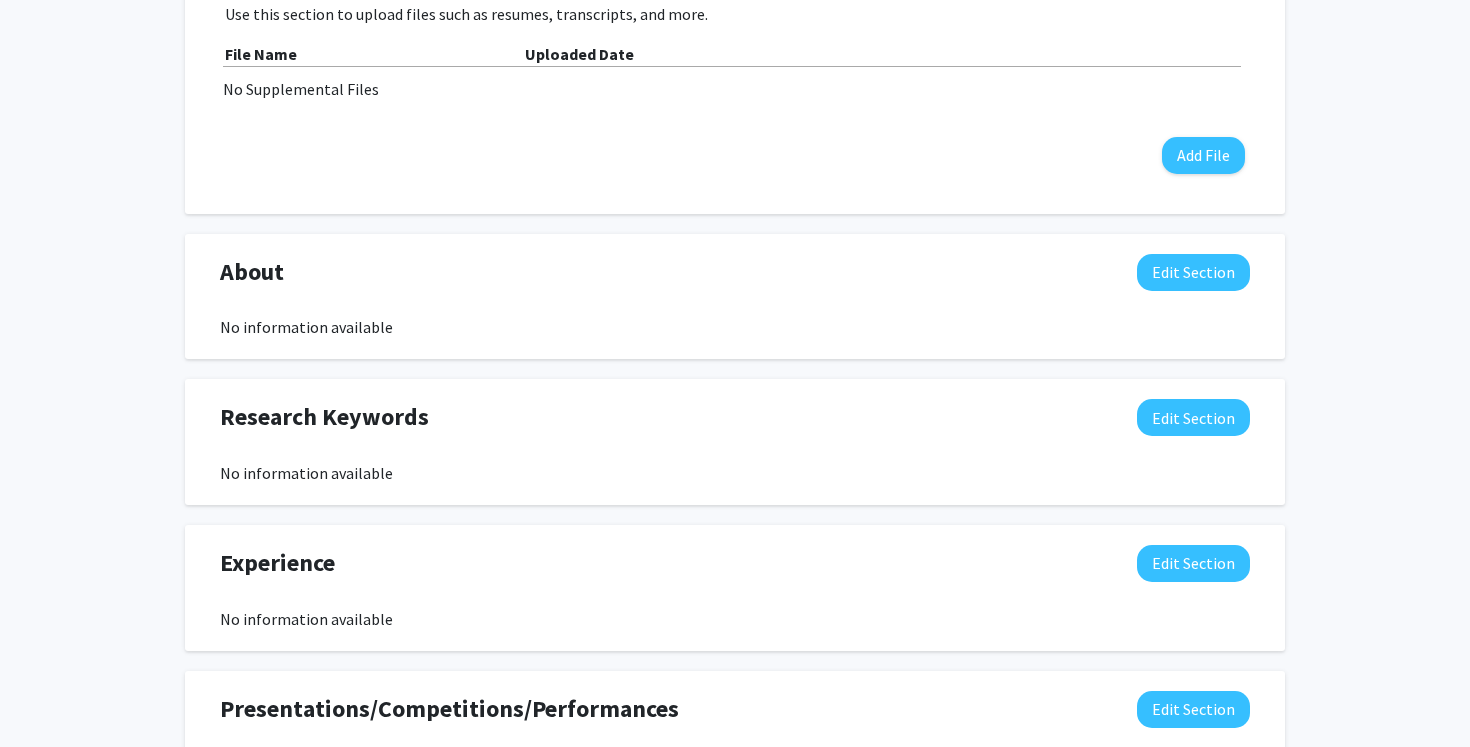 scroll, scrollTop: 665, scrollLeft: 0, axis: vertical 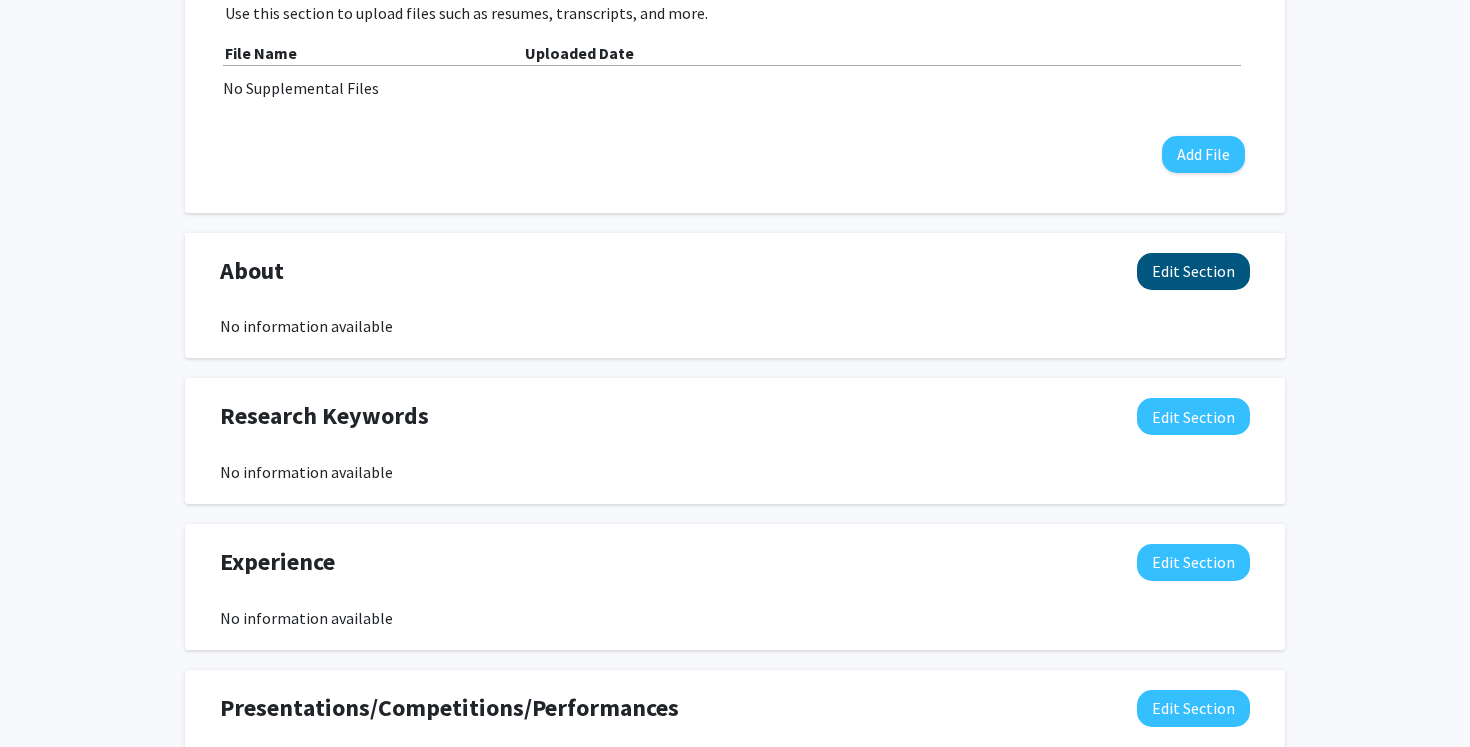 click on "Edit Section" 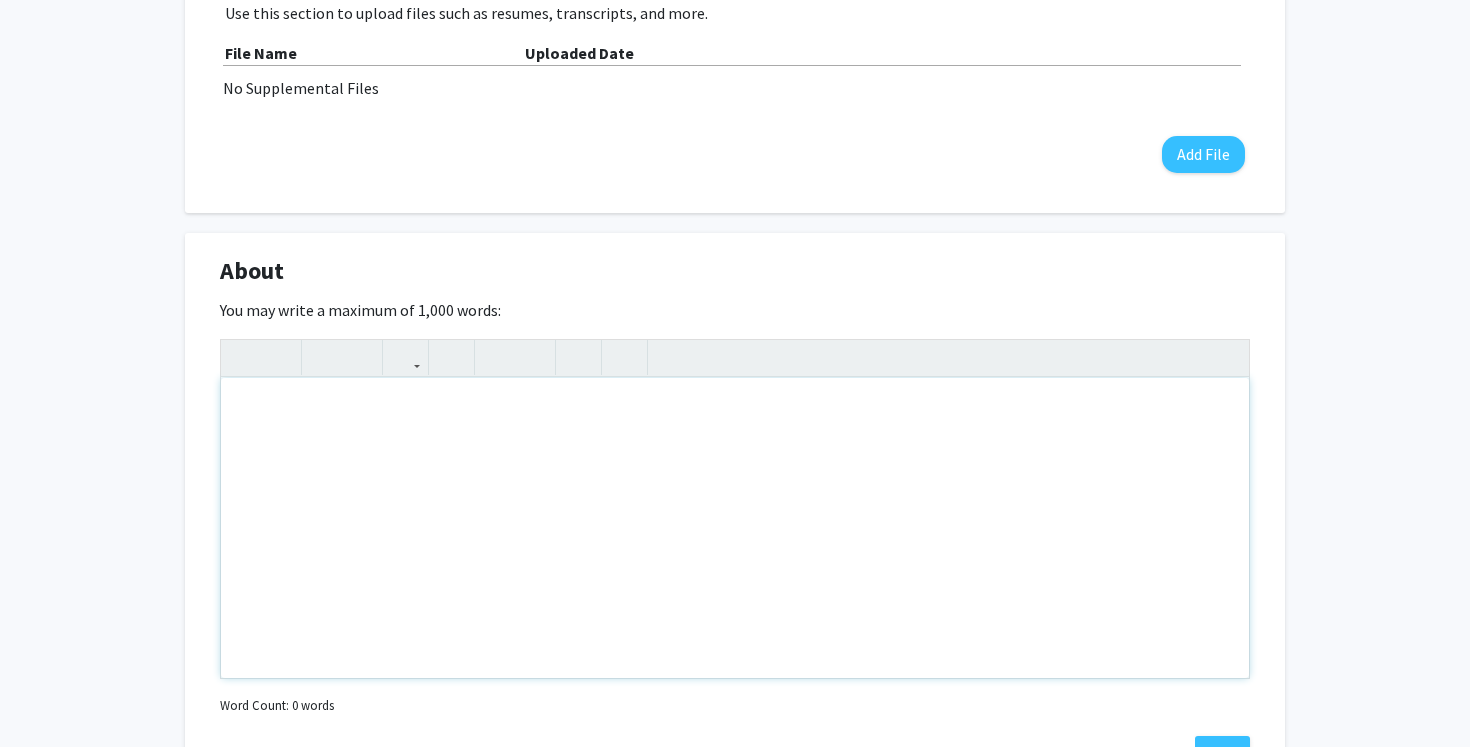 click at bounding box center [735, 528] 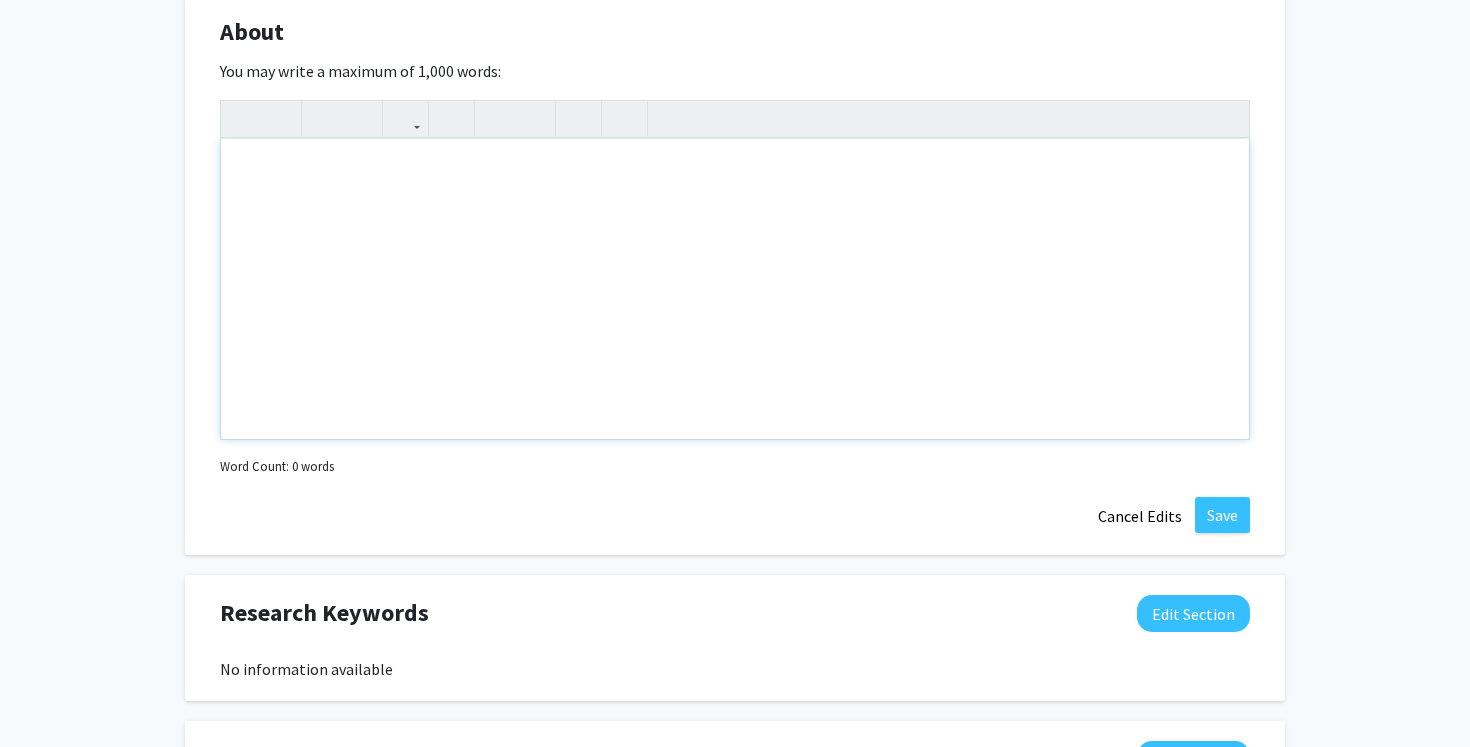 scroll, scrollTop: 916, scrollLeft: 0, axis: vertical 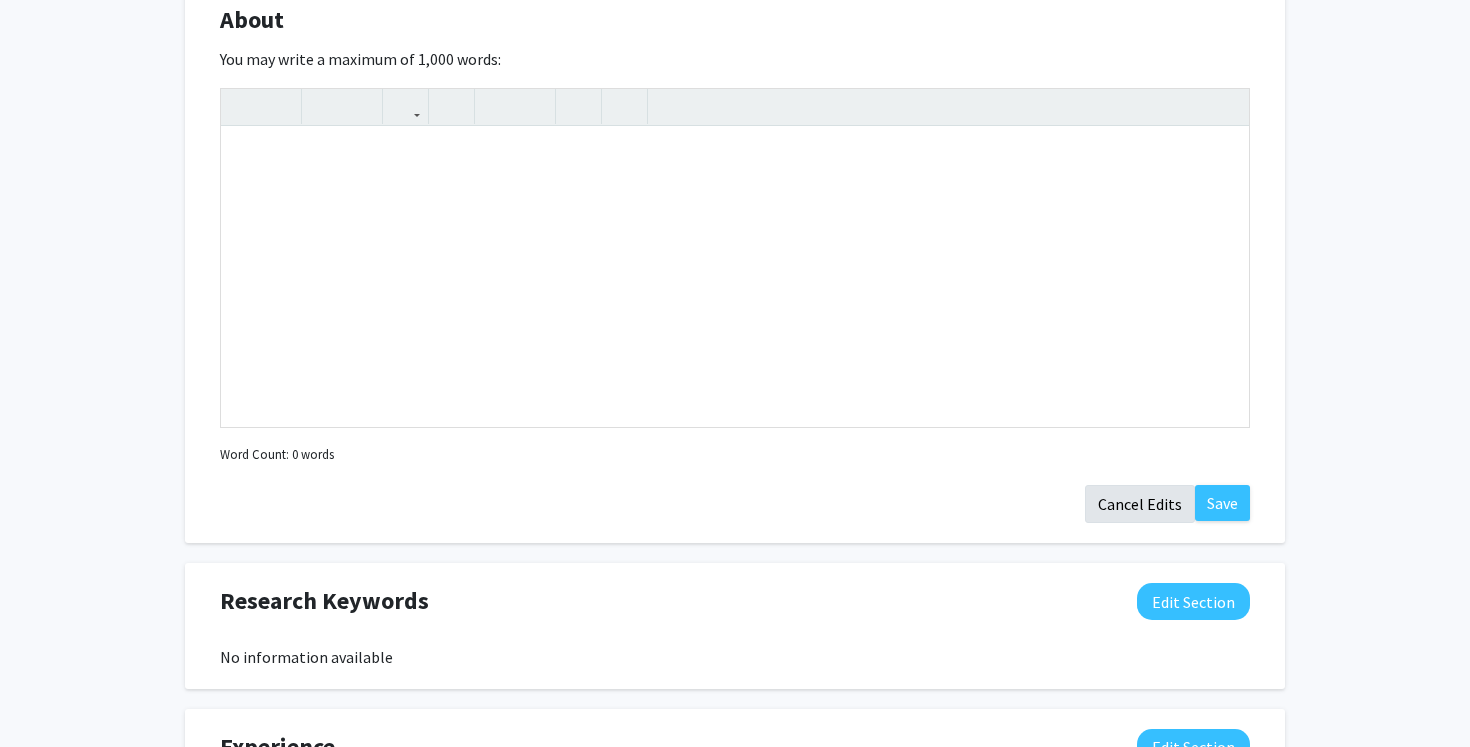 click on "Cancel Edits" 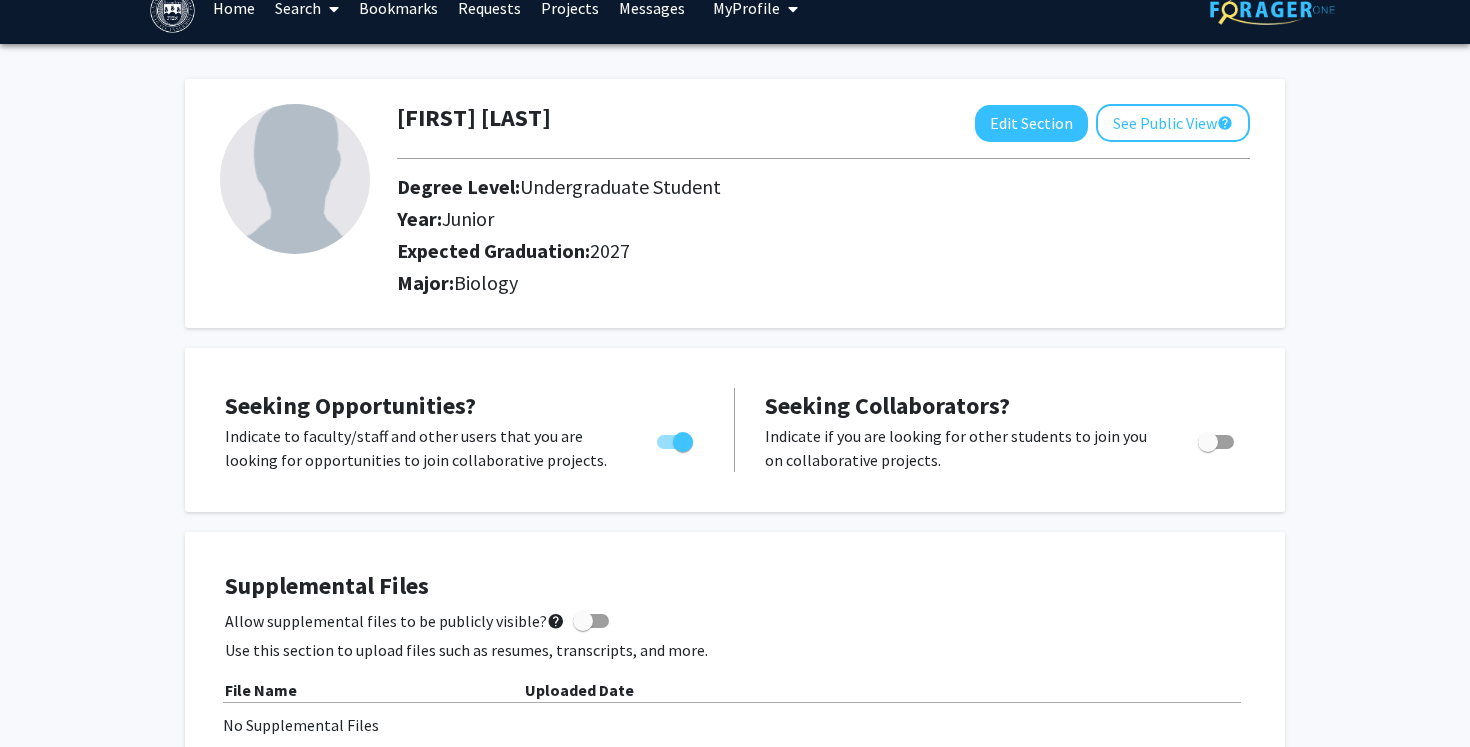 scroll, scrollTop: 29, scrollLeft: 0, axis: vertical 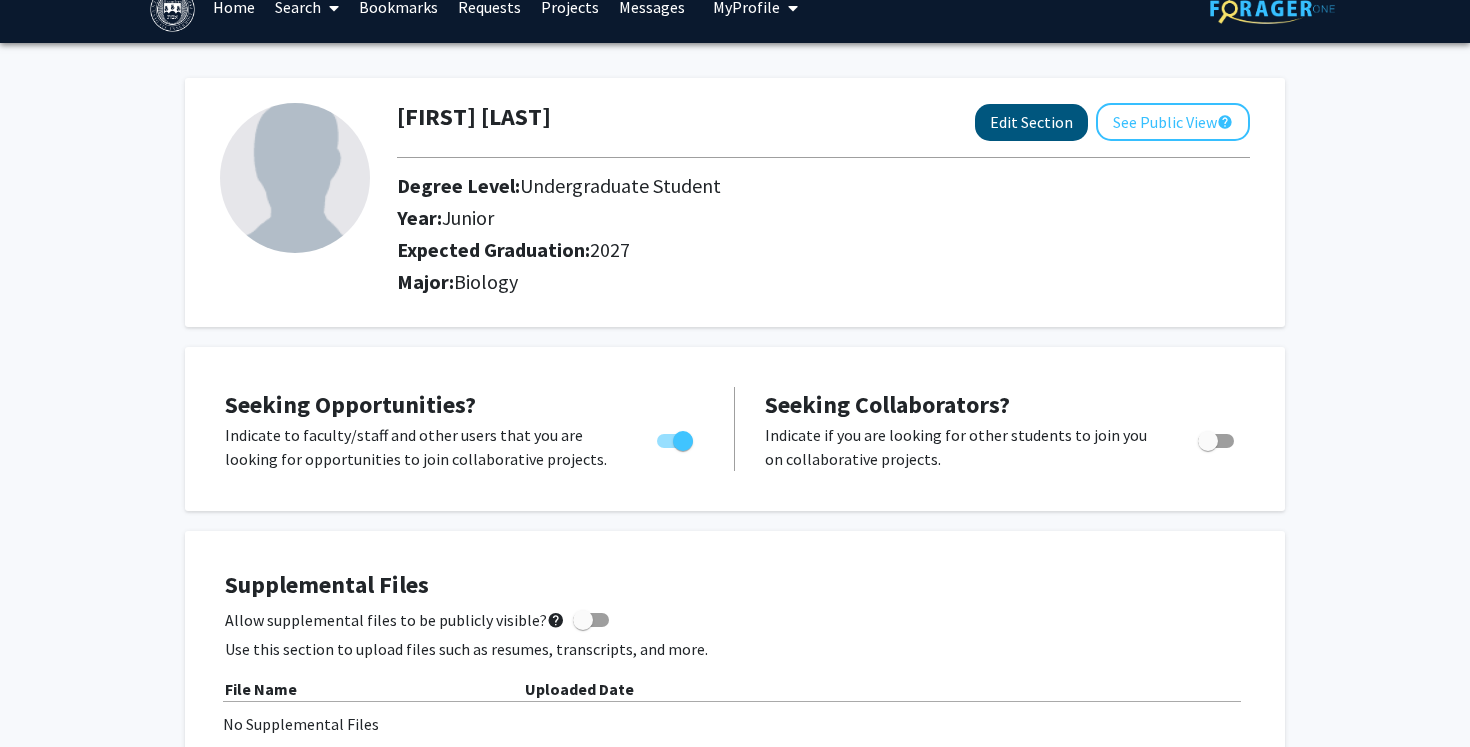 click on "Edit Section" 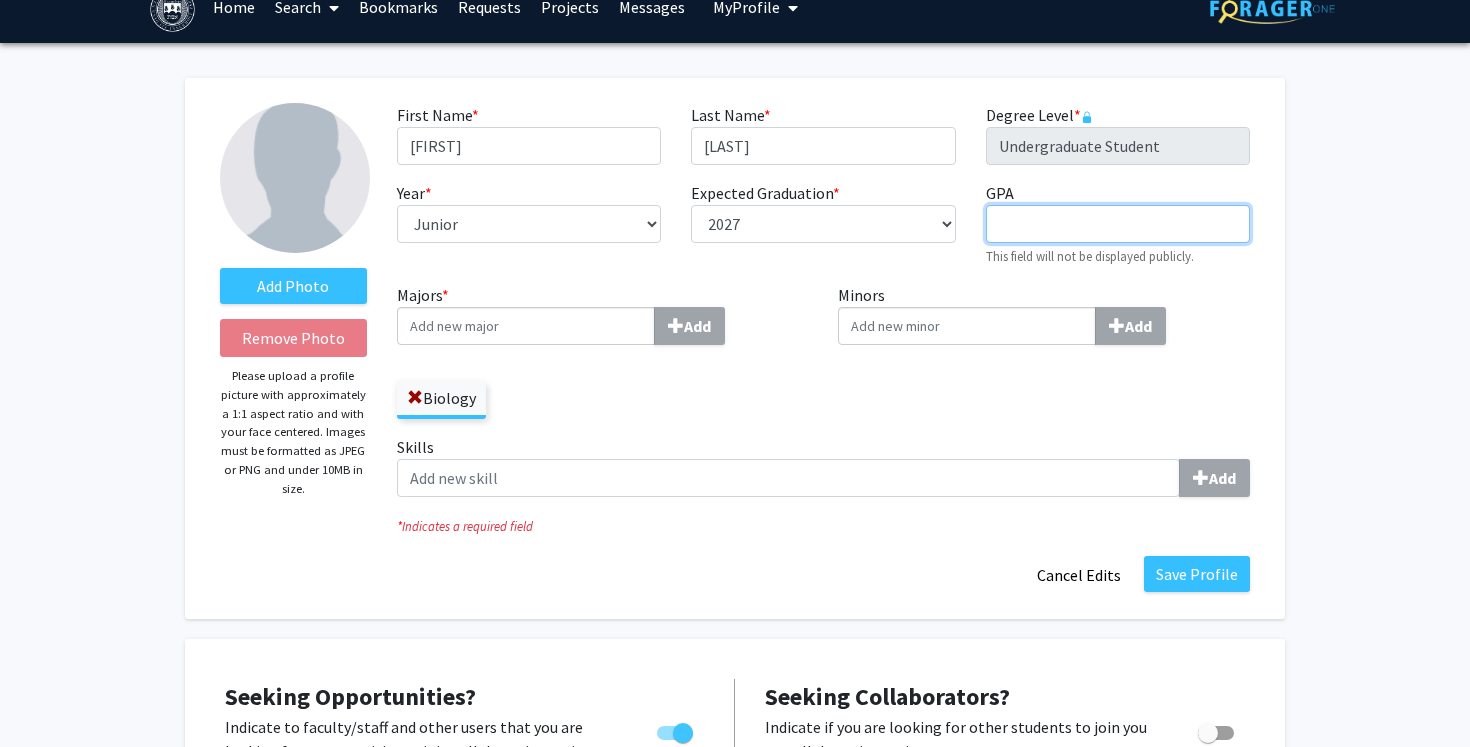 click on "GPA  required" at bounding box center (1118, 224) 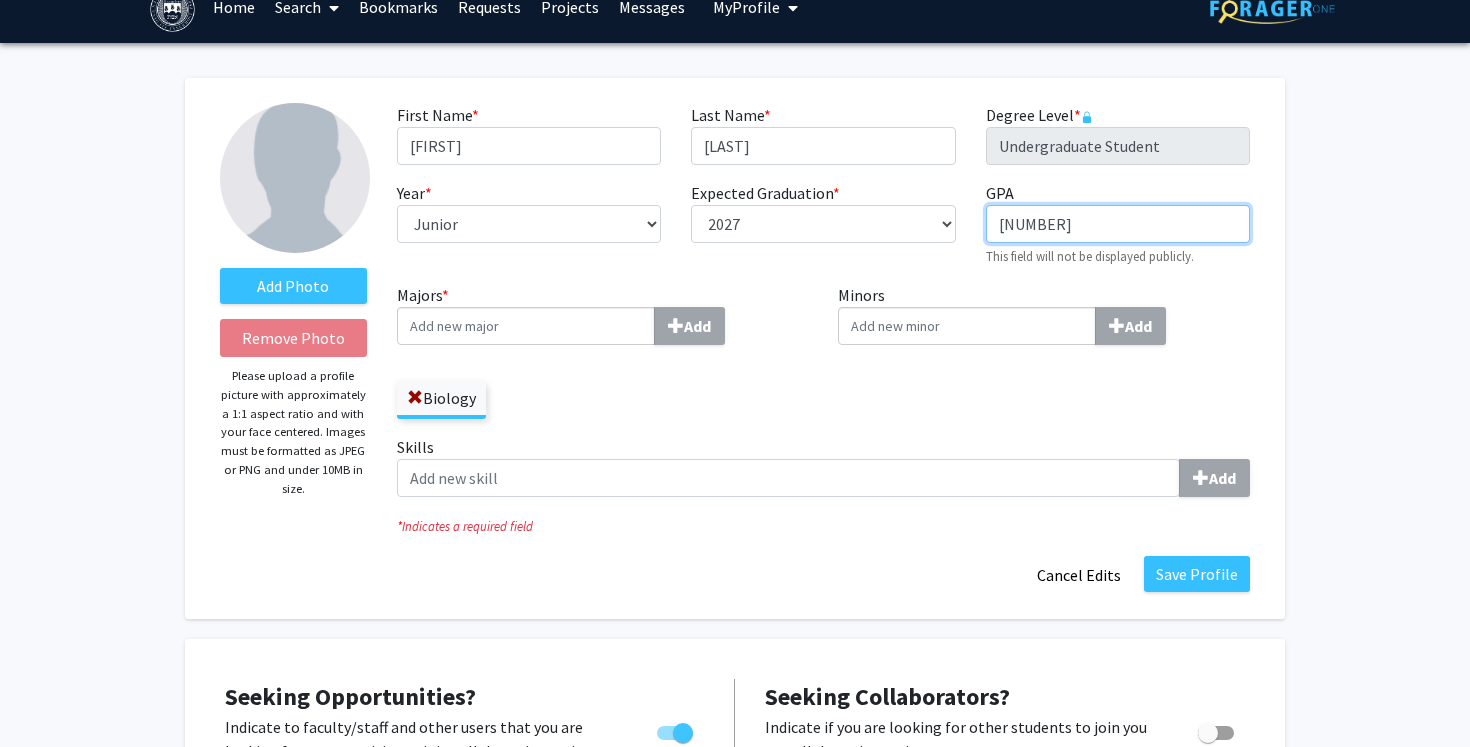 type on "[NUMBER]" 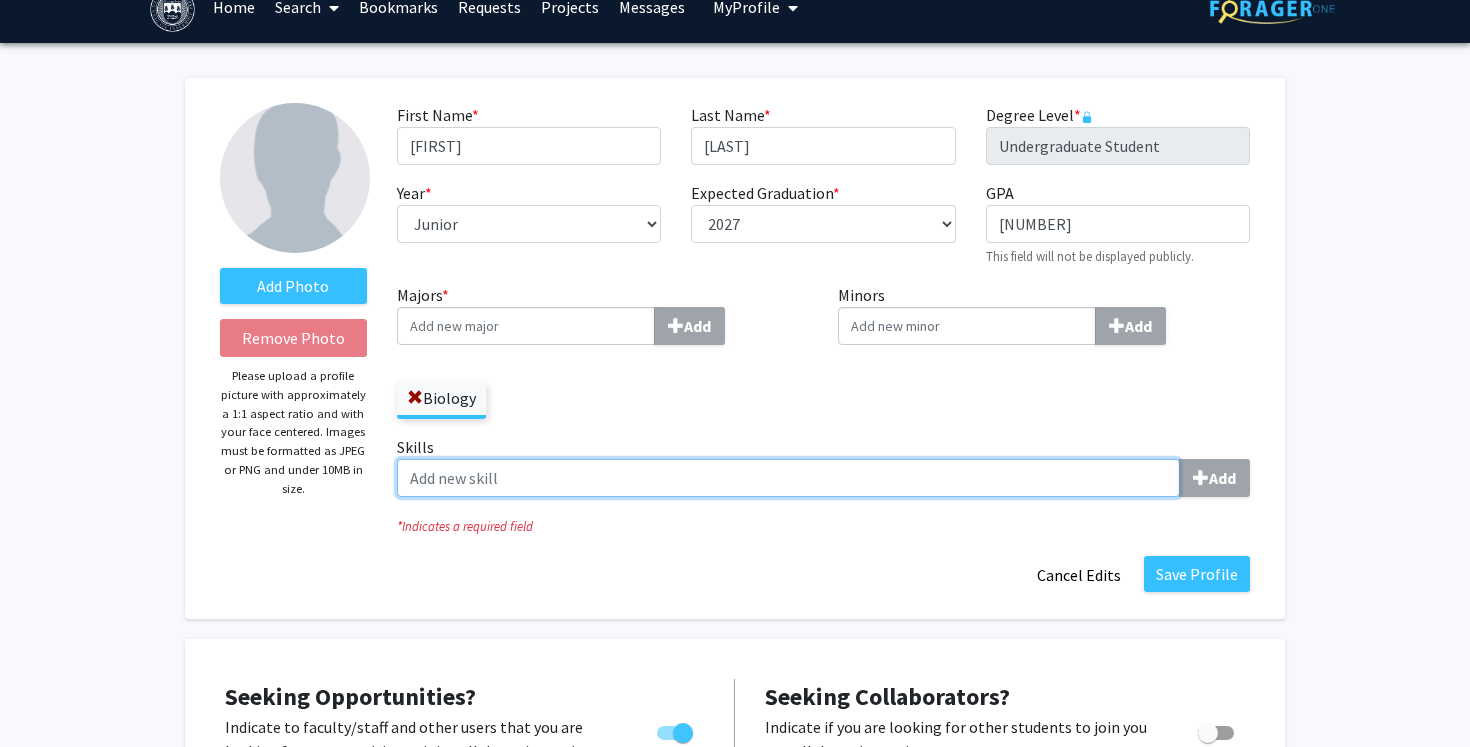 click on "Skills  Add" 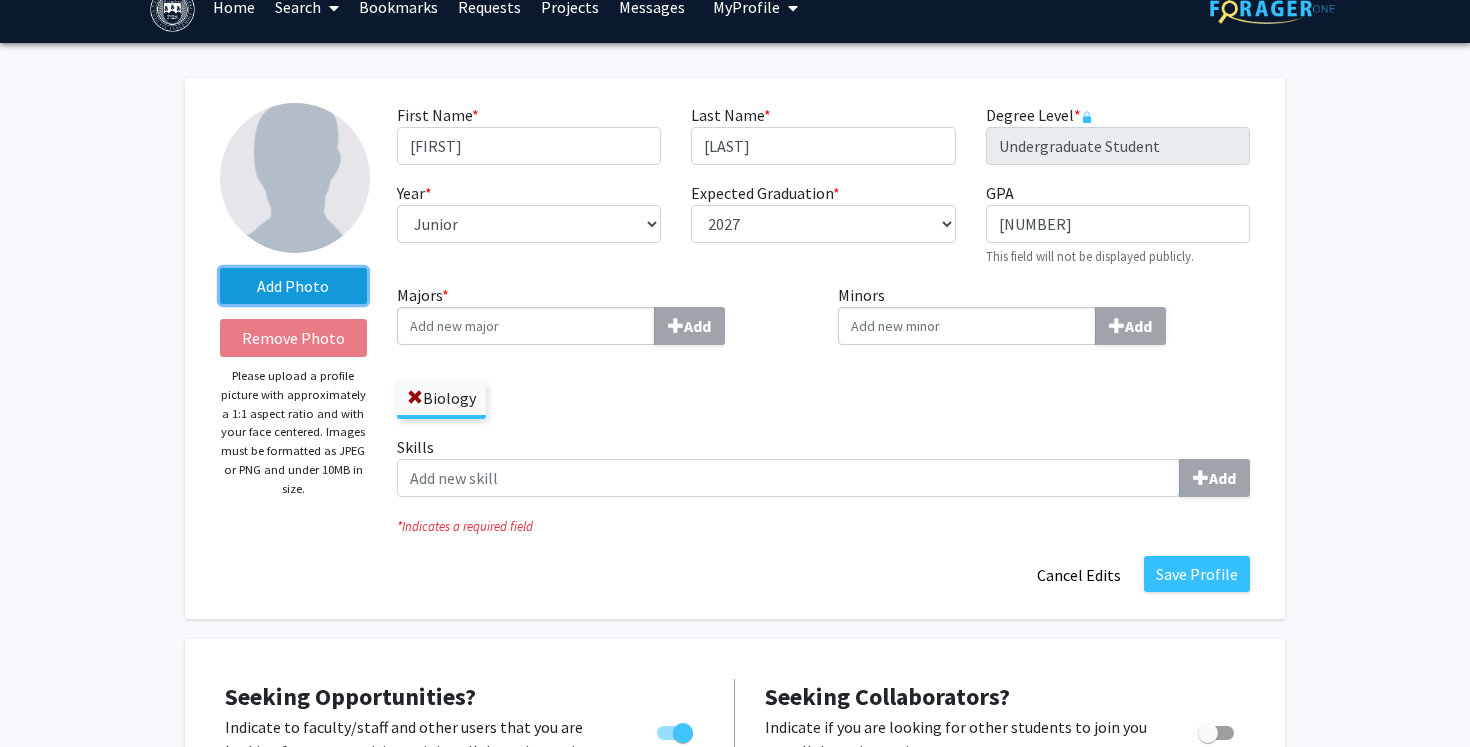 click on "Add Photo" 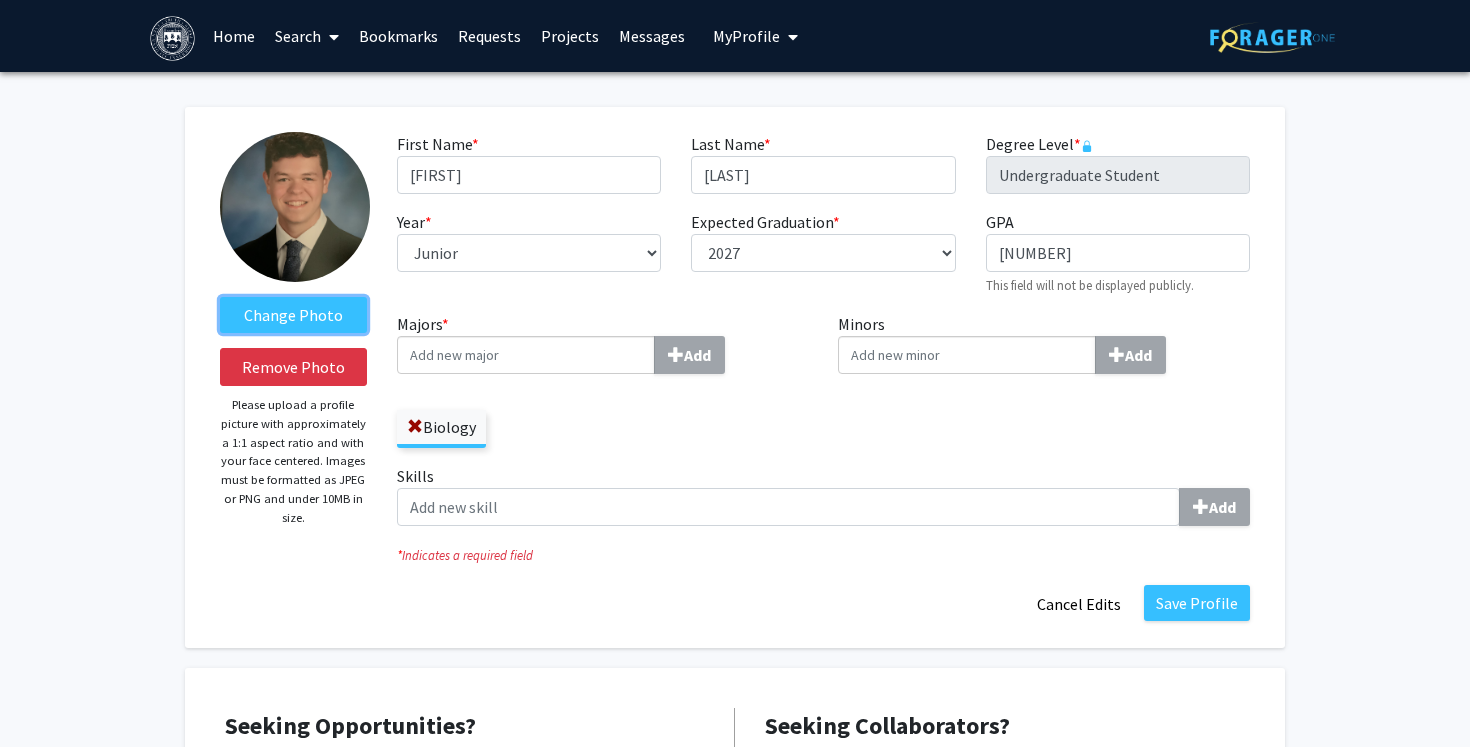 scroll, scrollTop: 0, scrollLeft: 0, axis: both 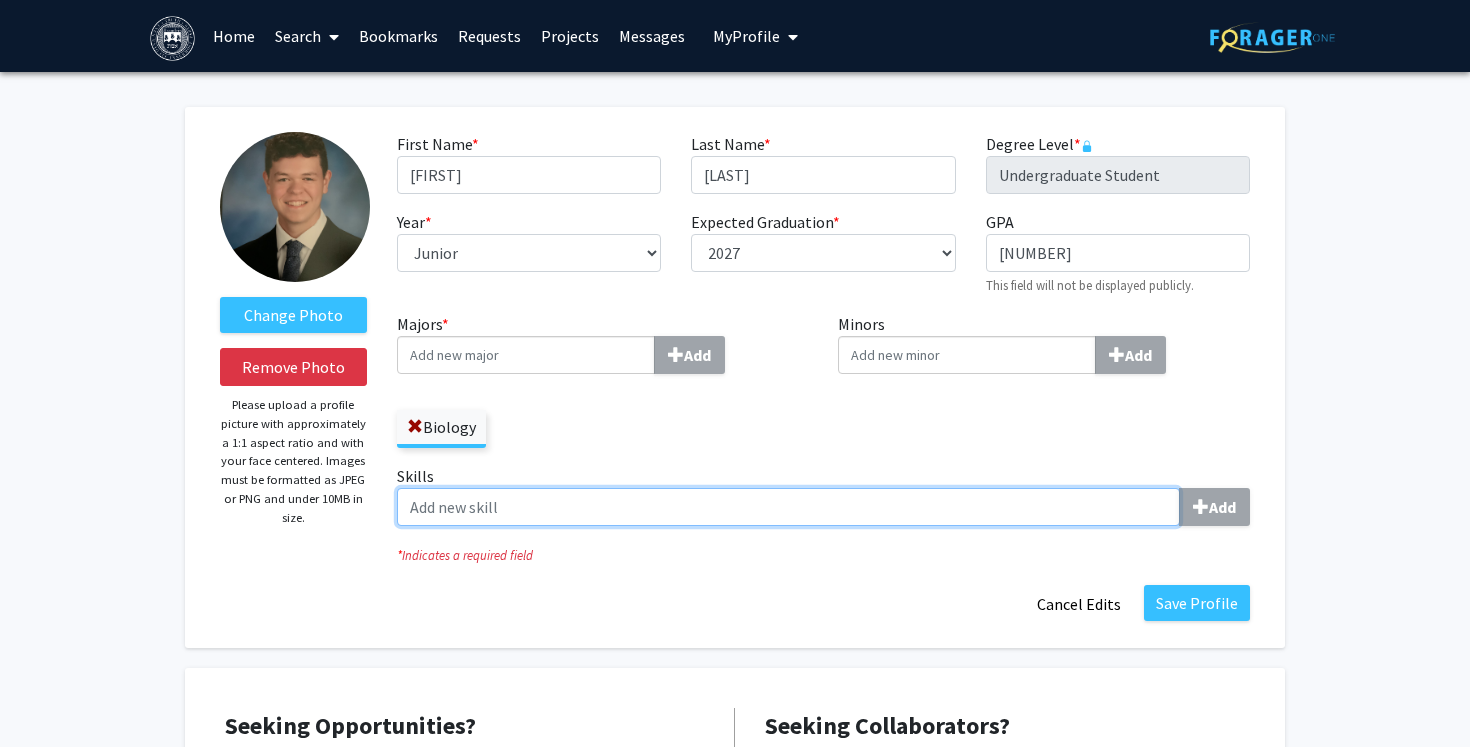 click on "Skills  Add" 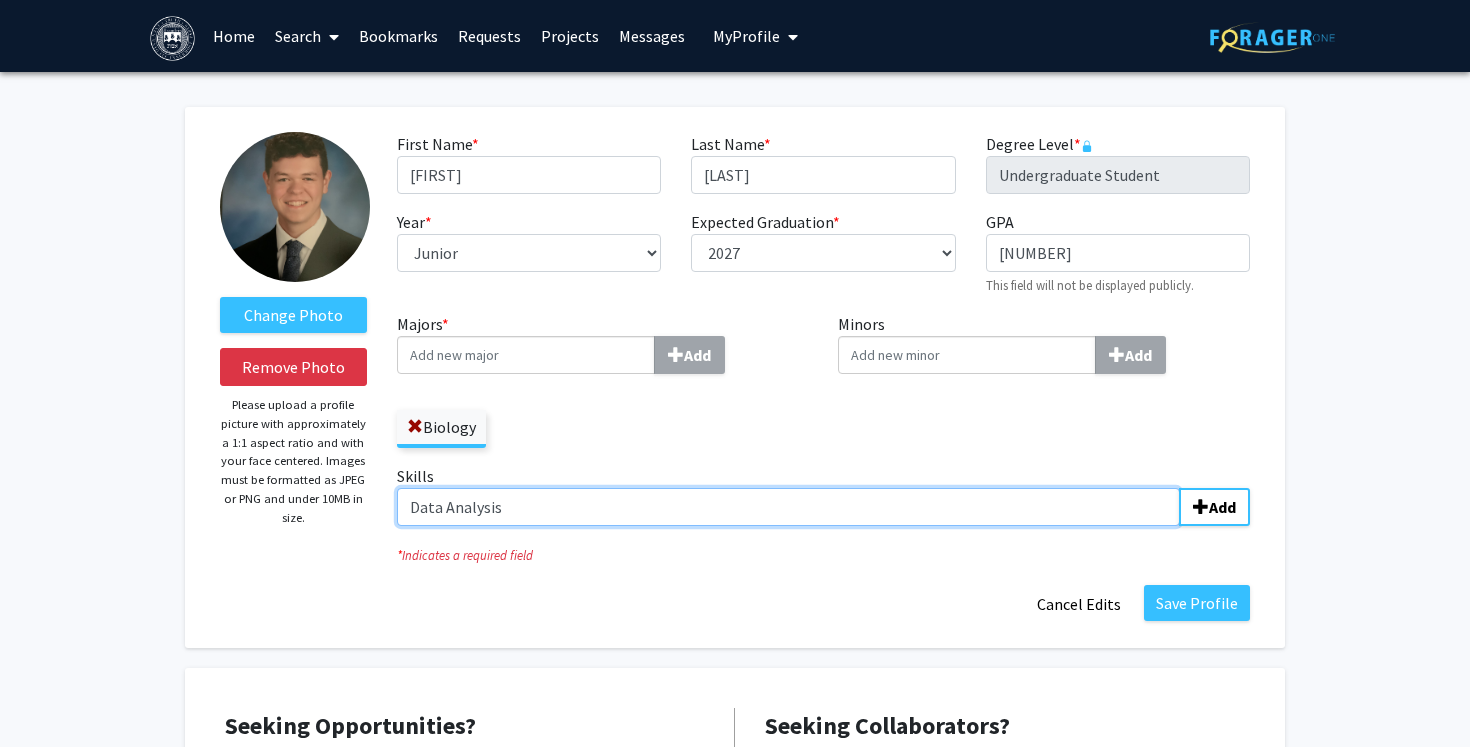 type on "Data" 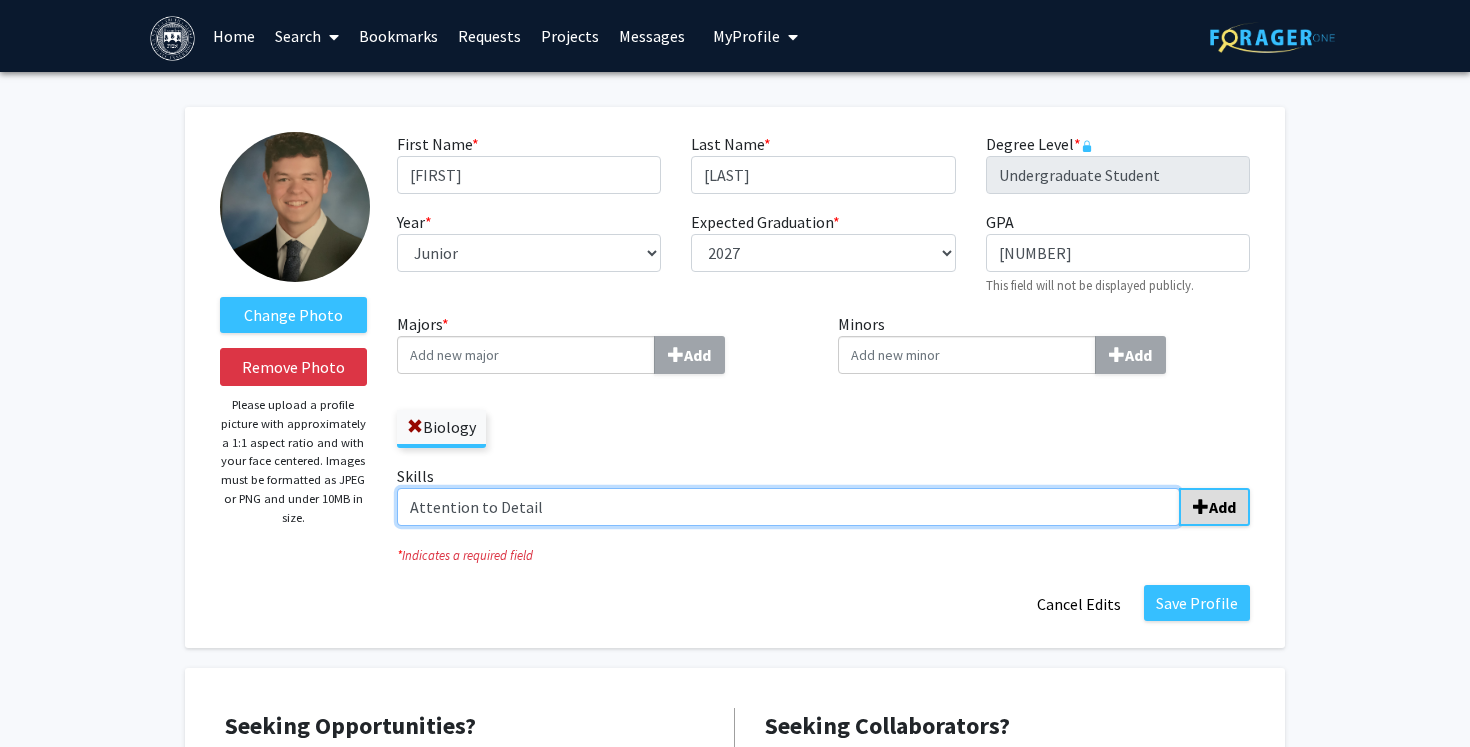 type on "Attention to Detail" 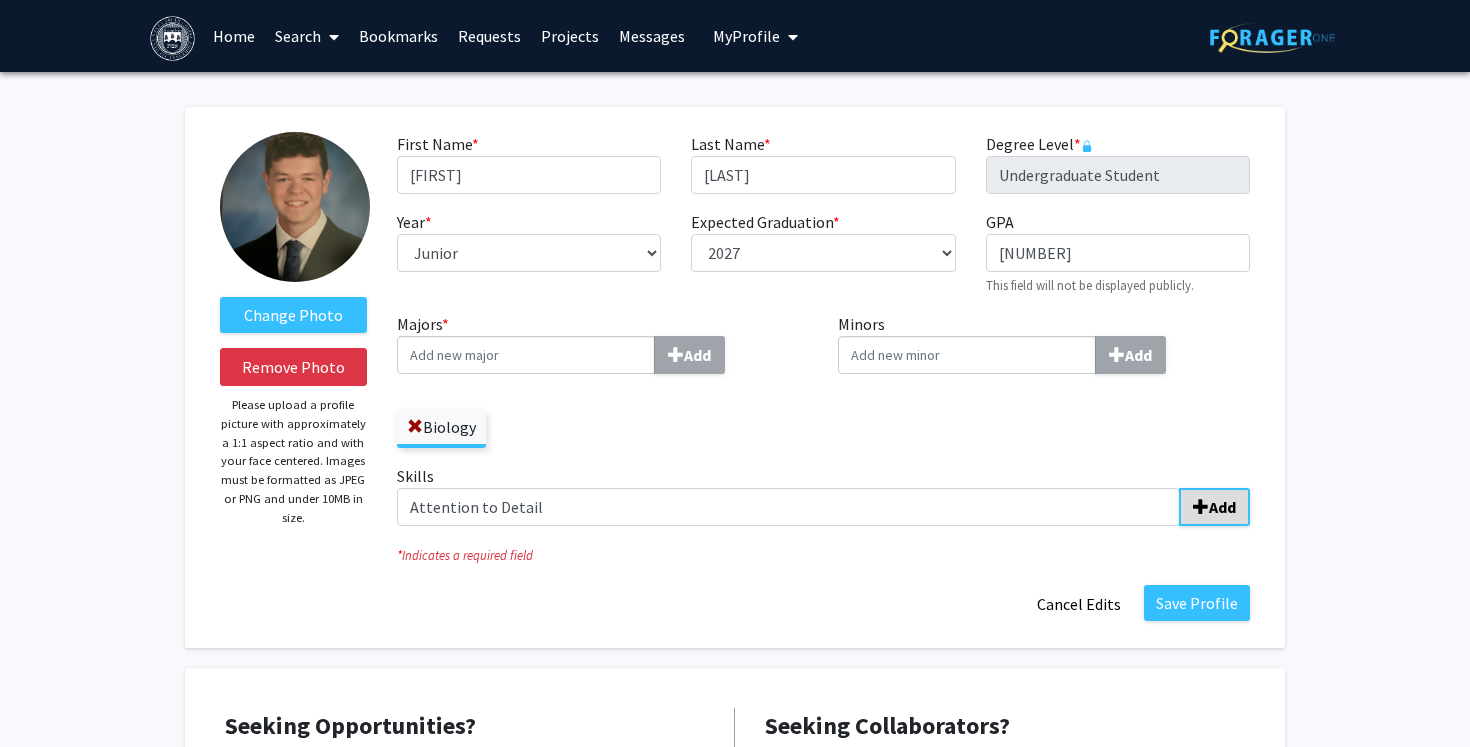 click 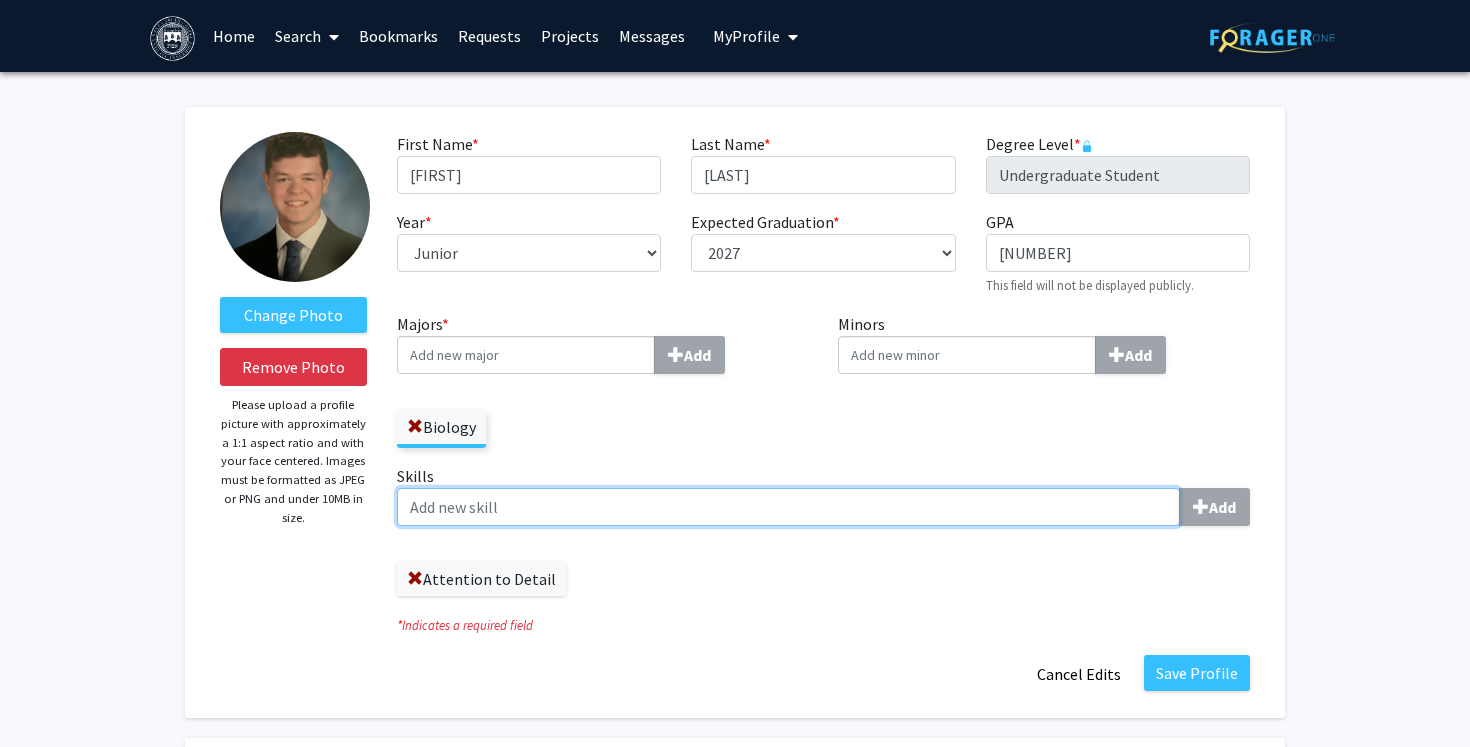 click on "Skills  Add" 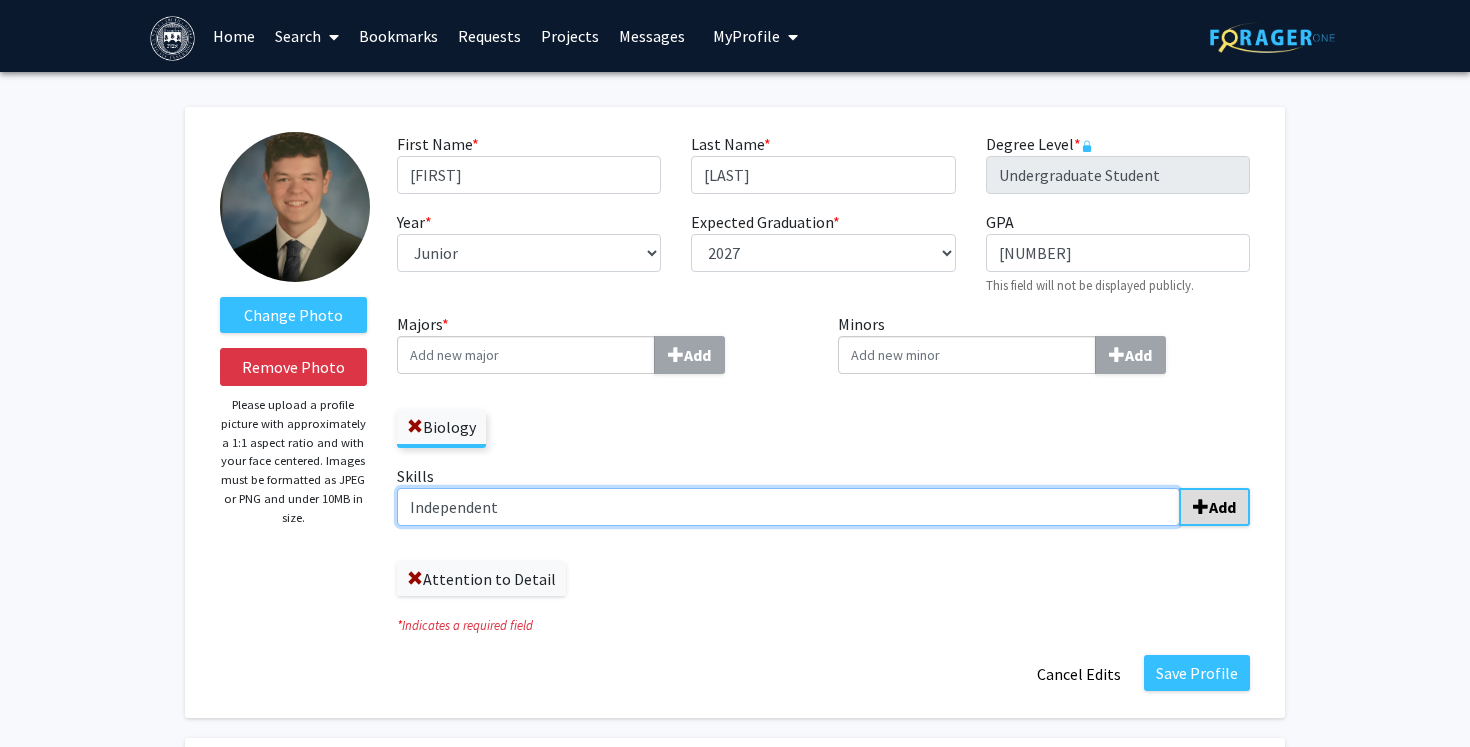 type on "Independent" 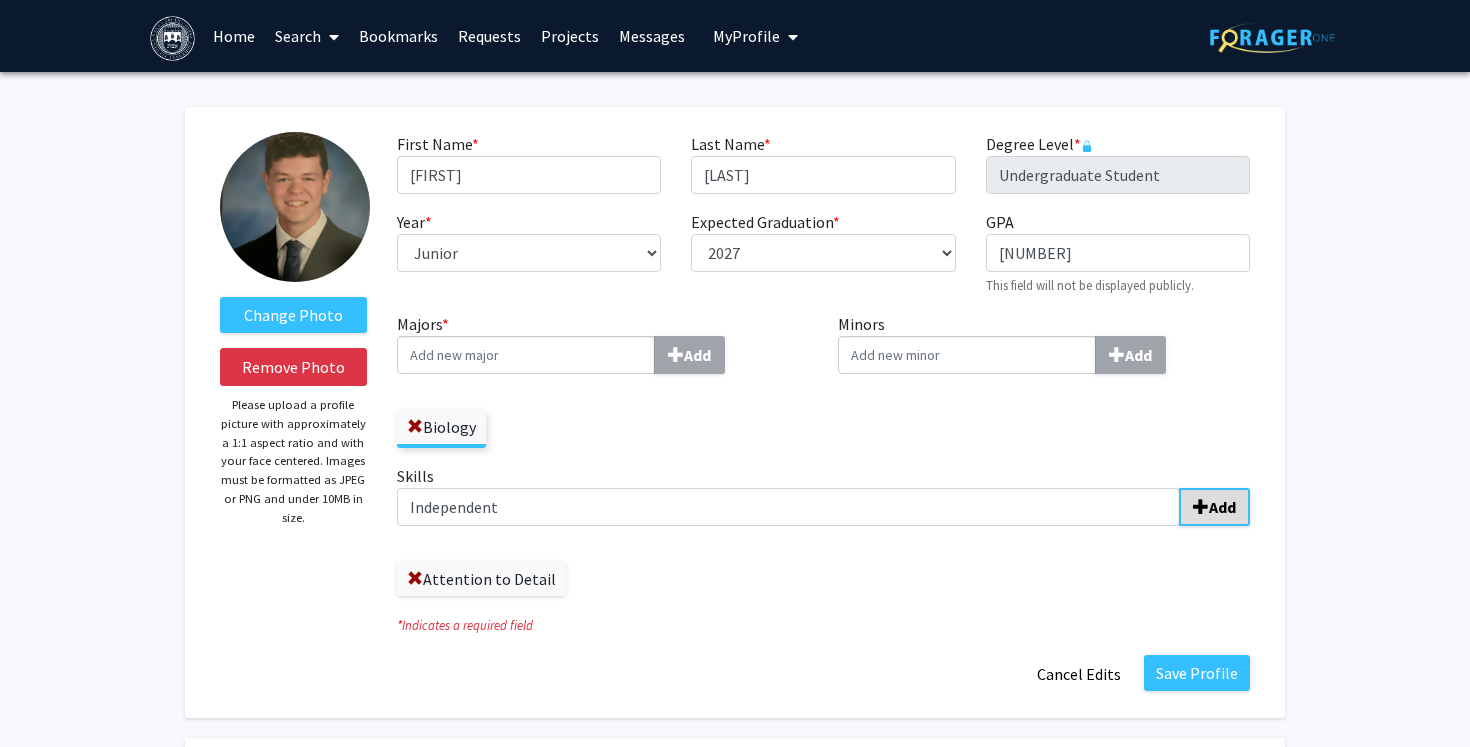 click on "Add" 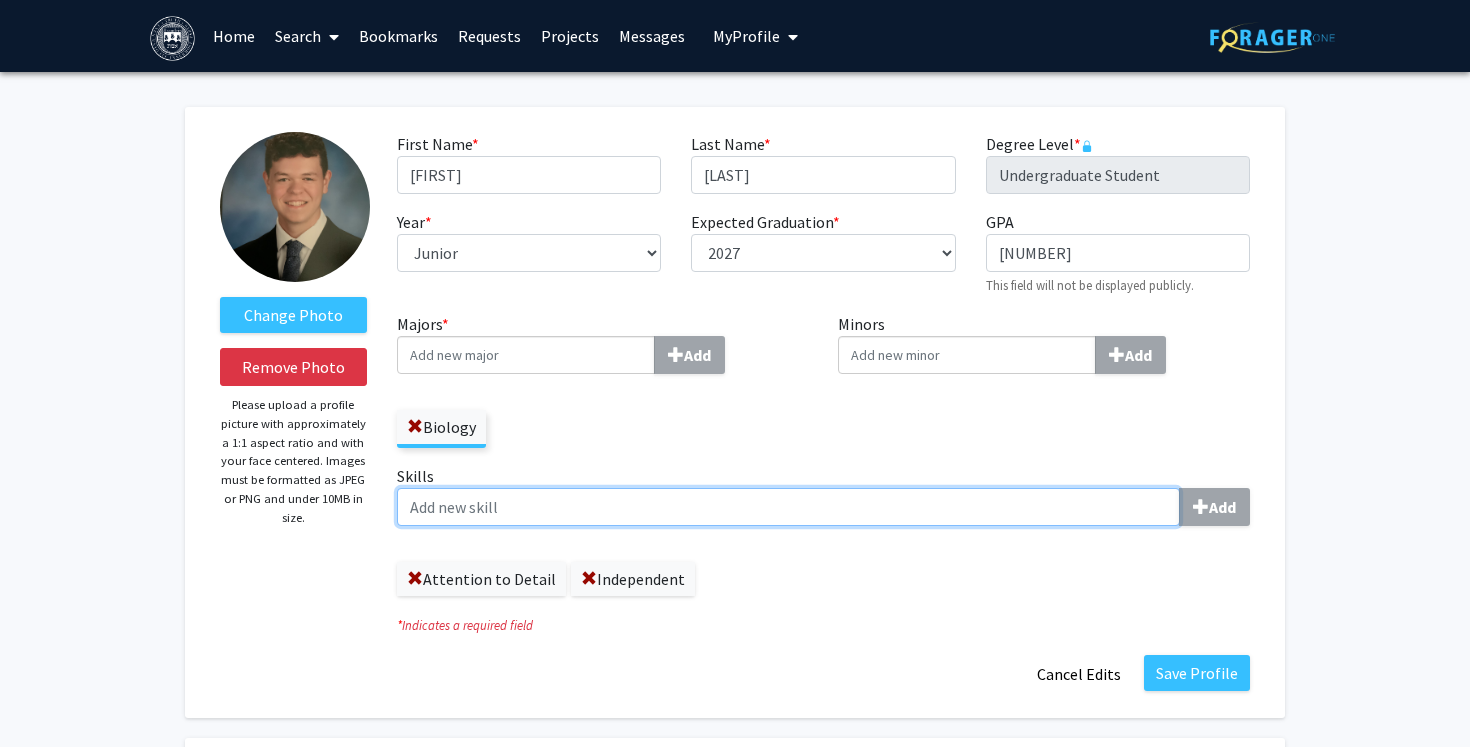 click on "Skills  Add" 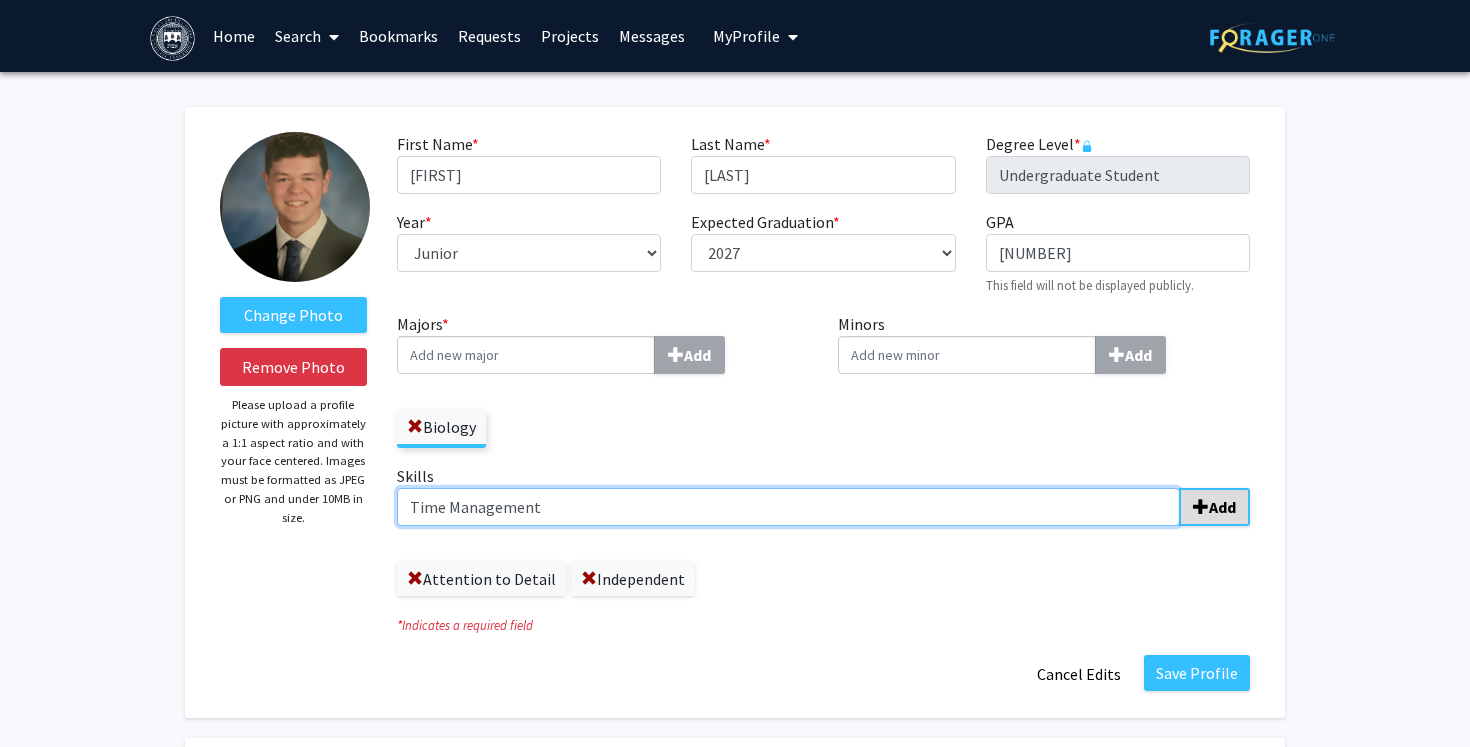 type on "Time Management" 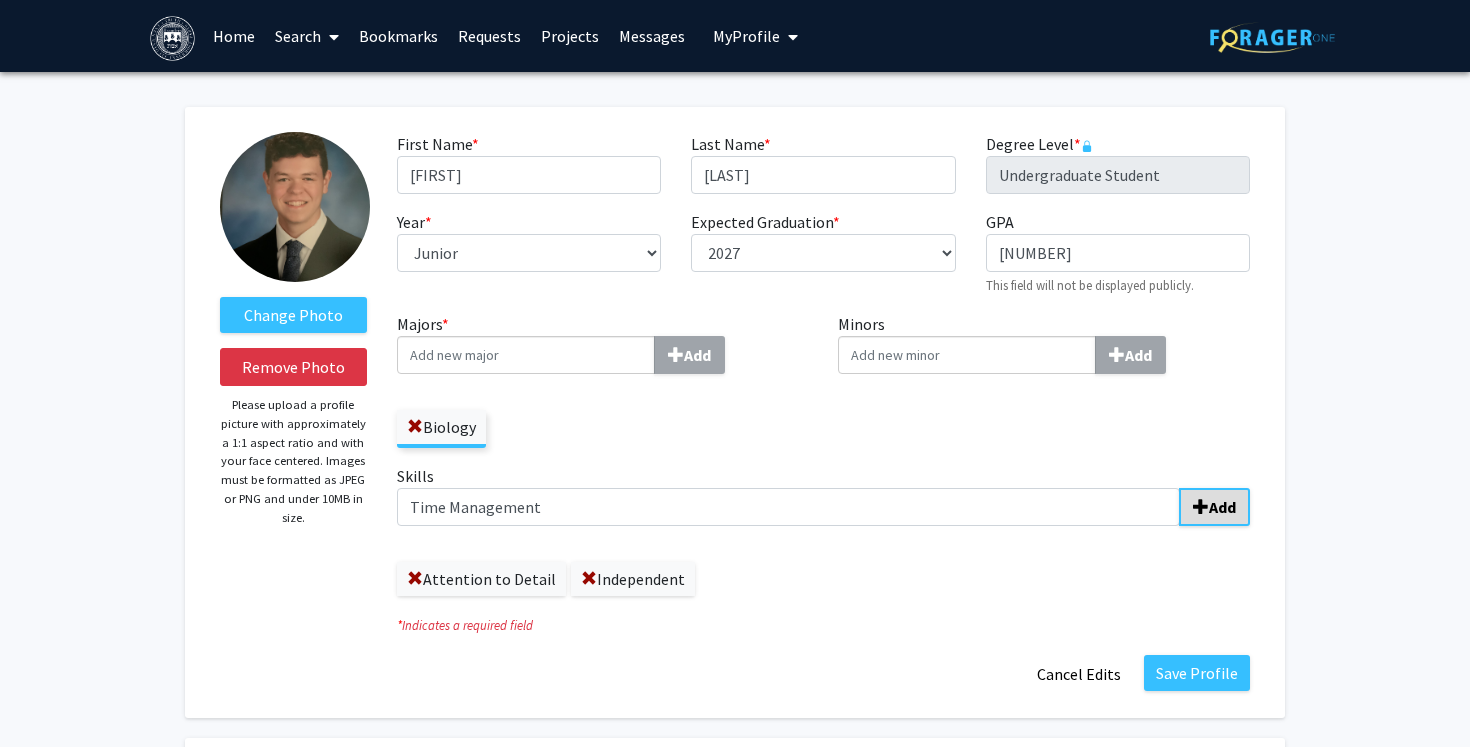 click on "Add" 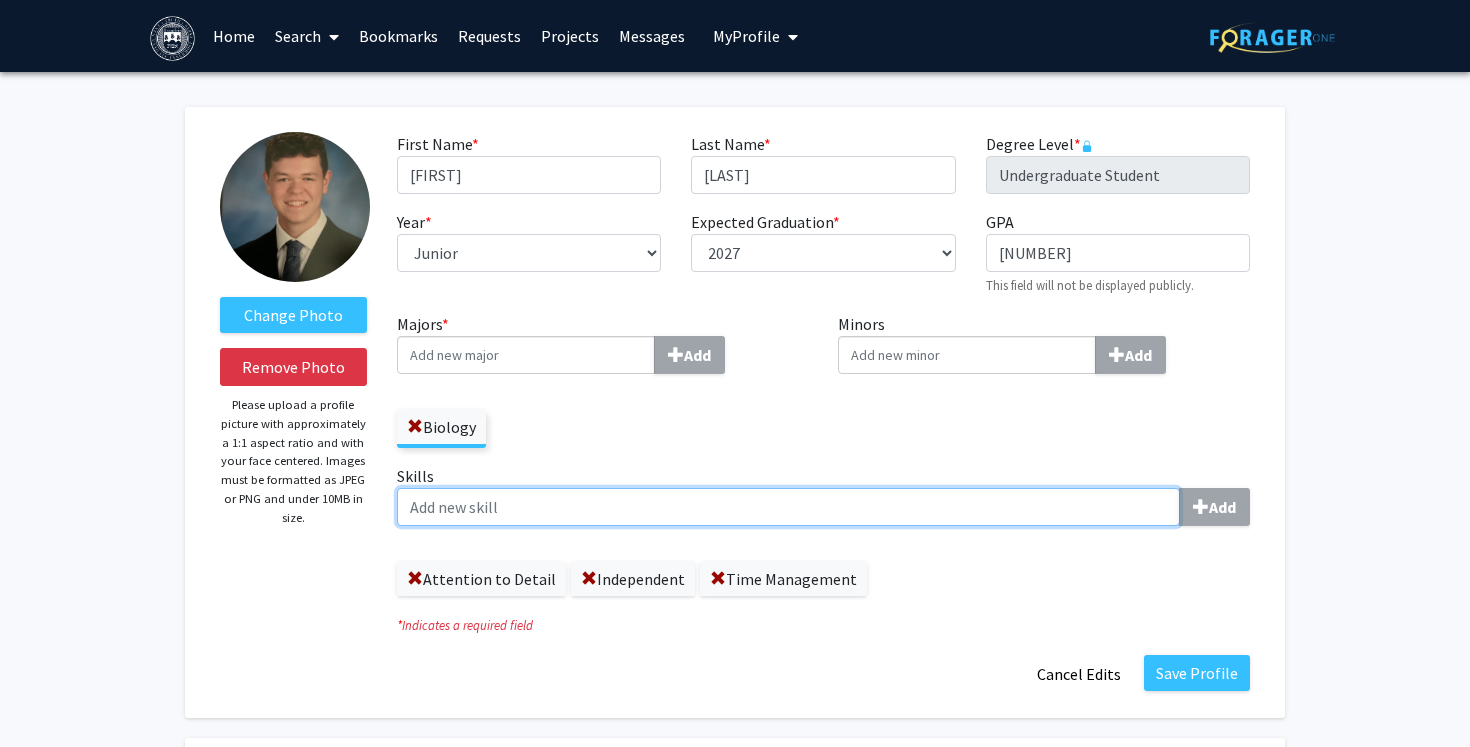 click on "Skills  Add" 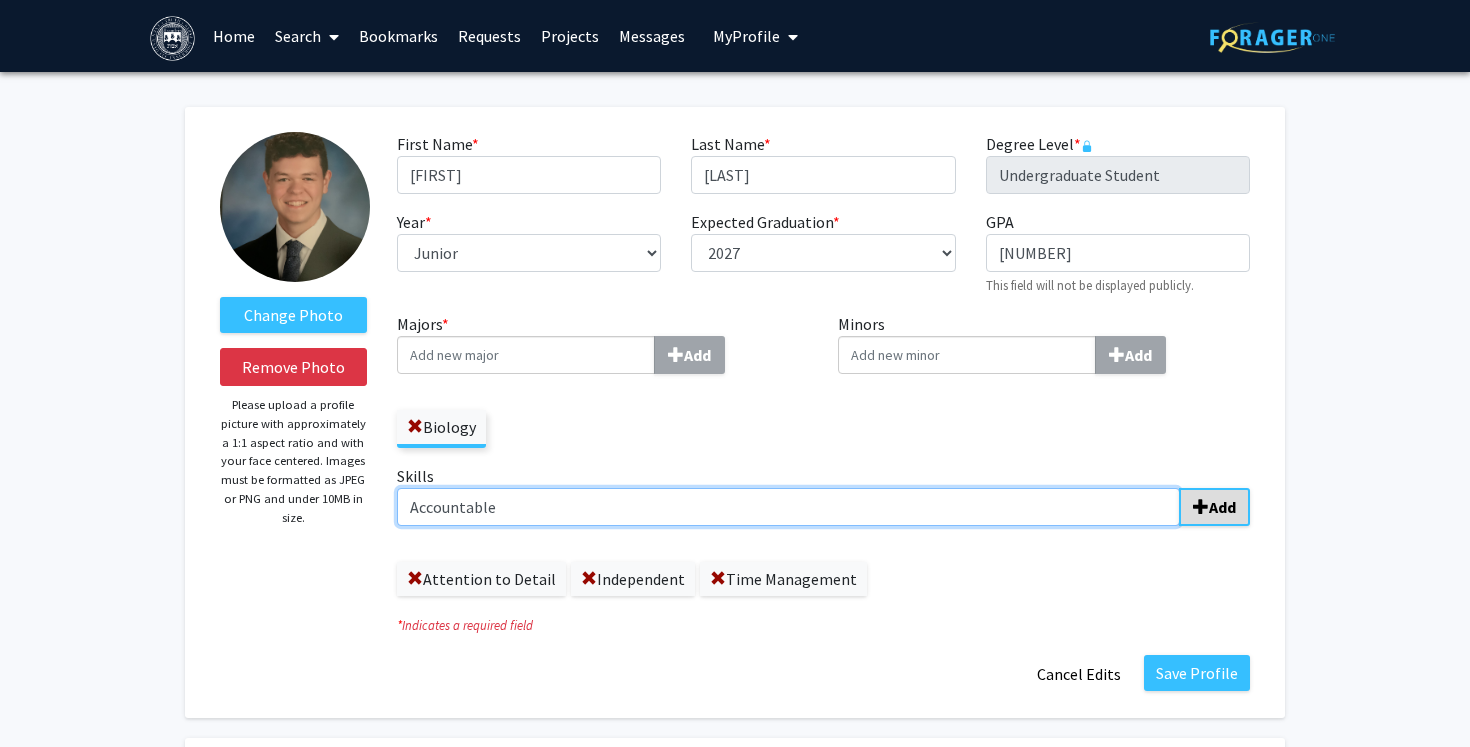 type on "Accountable" 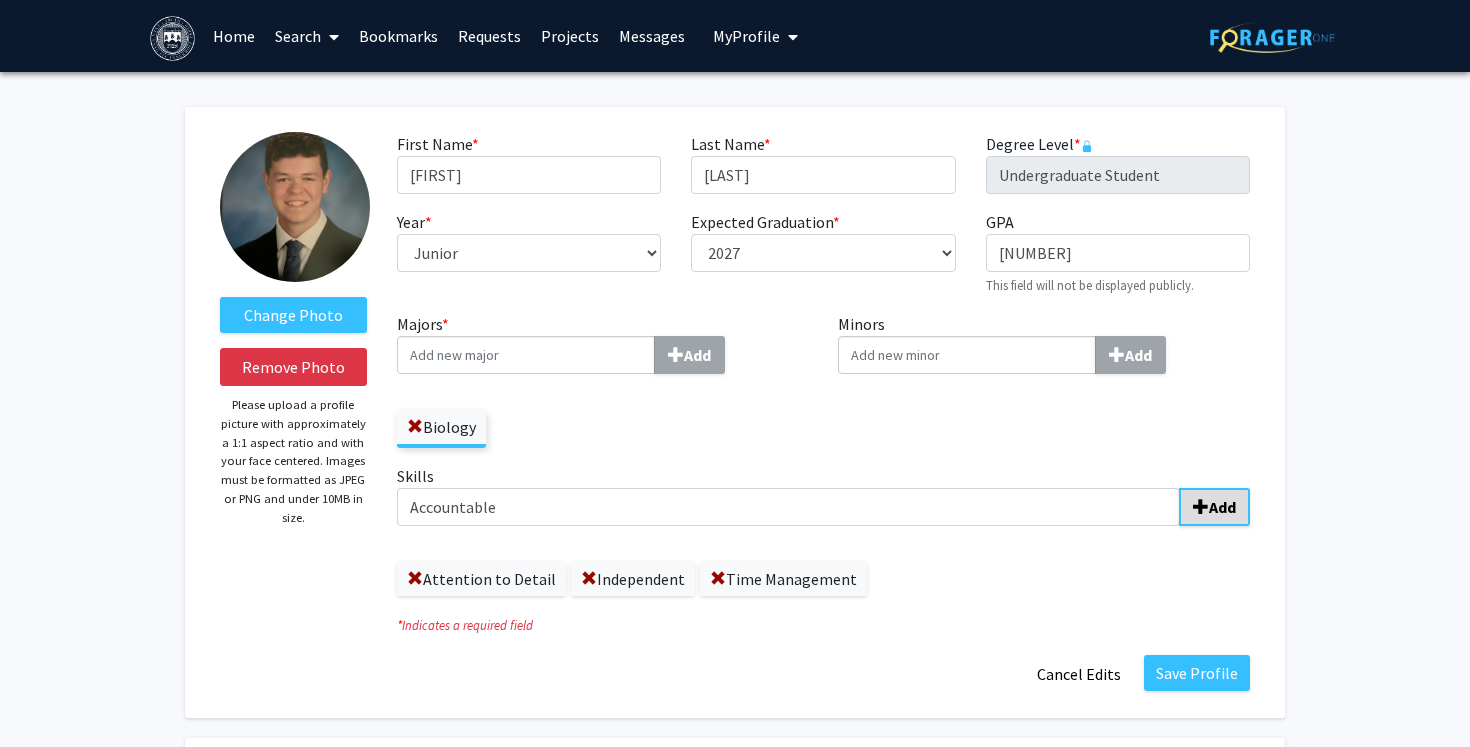 click on "Add" 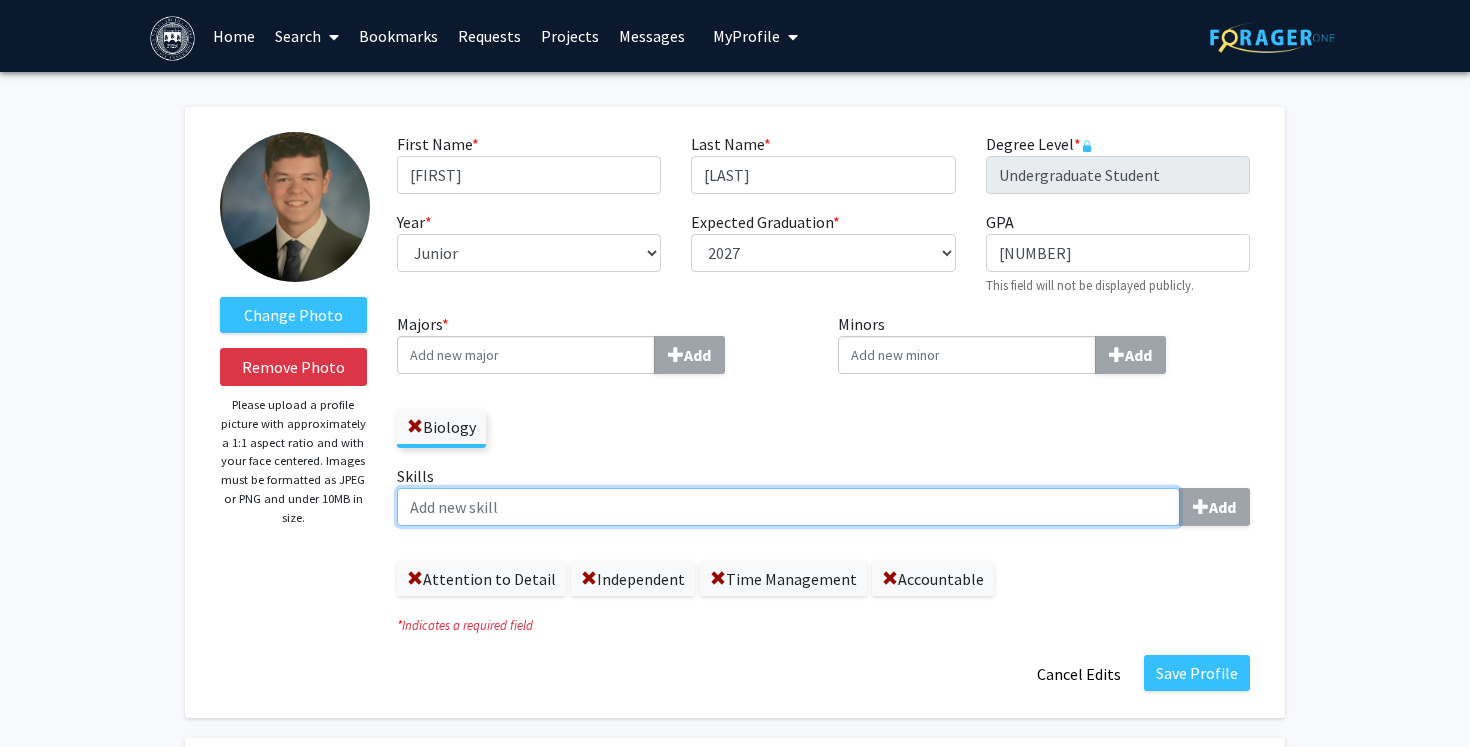 click on "Skills  Add" 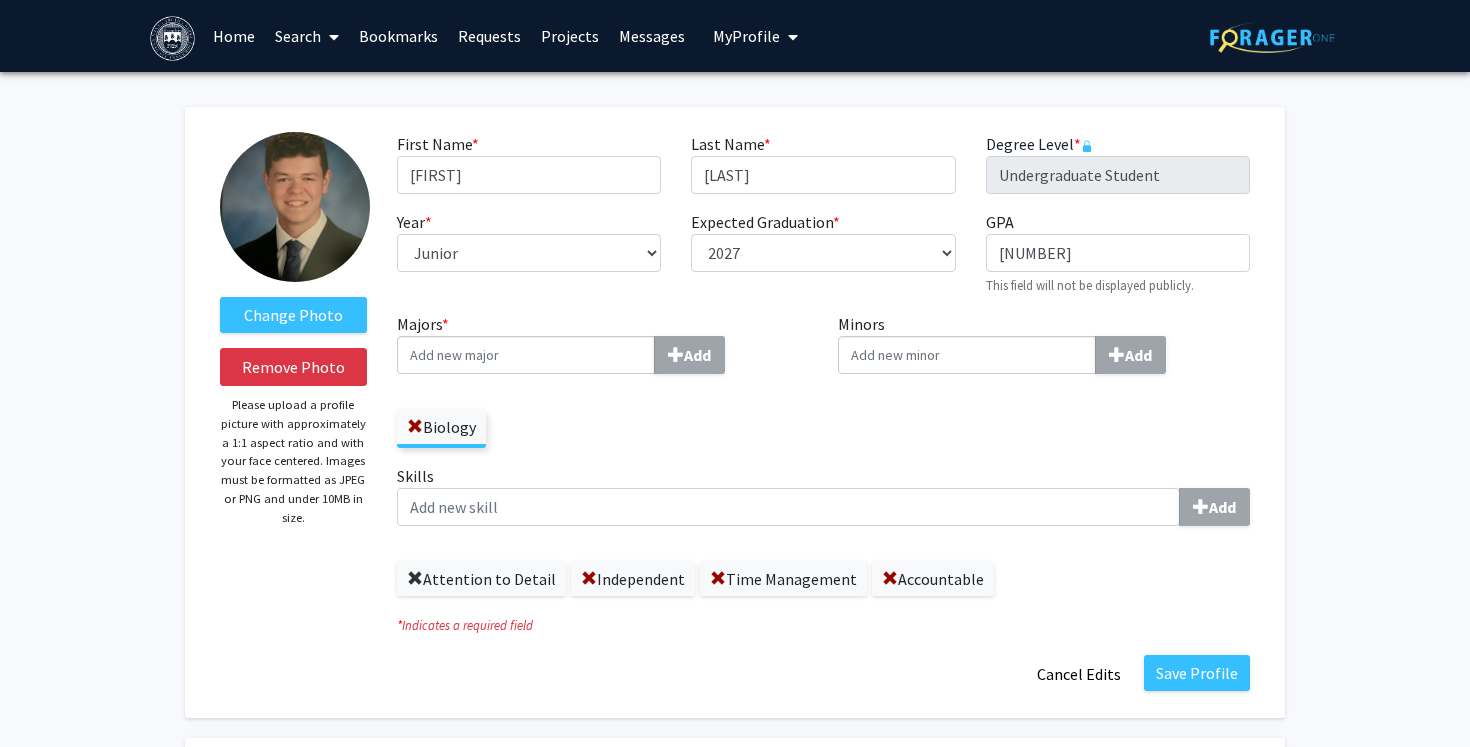 click 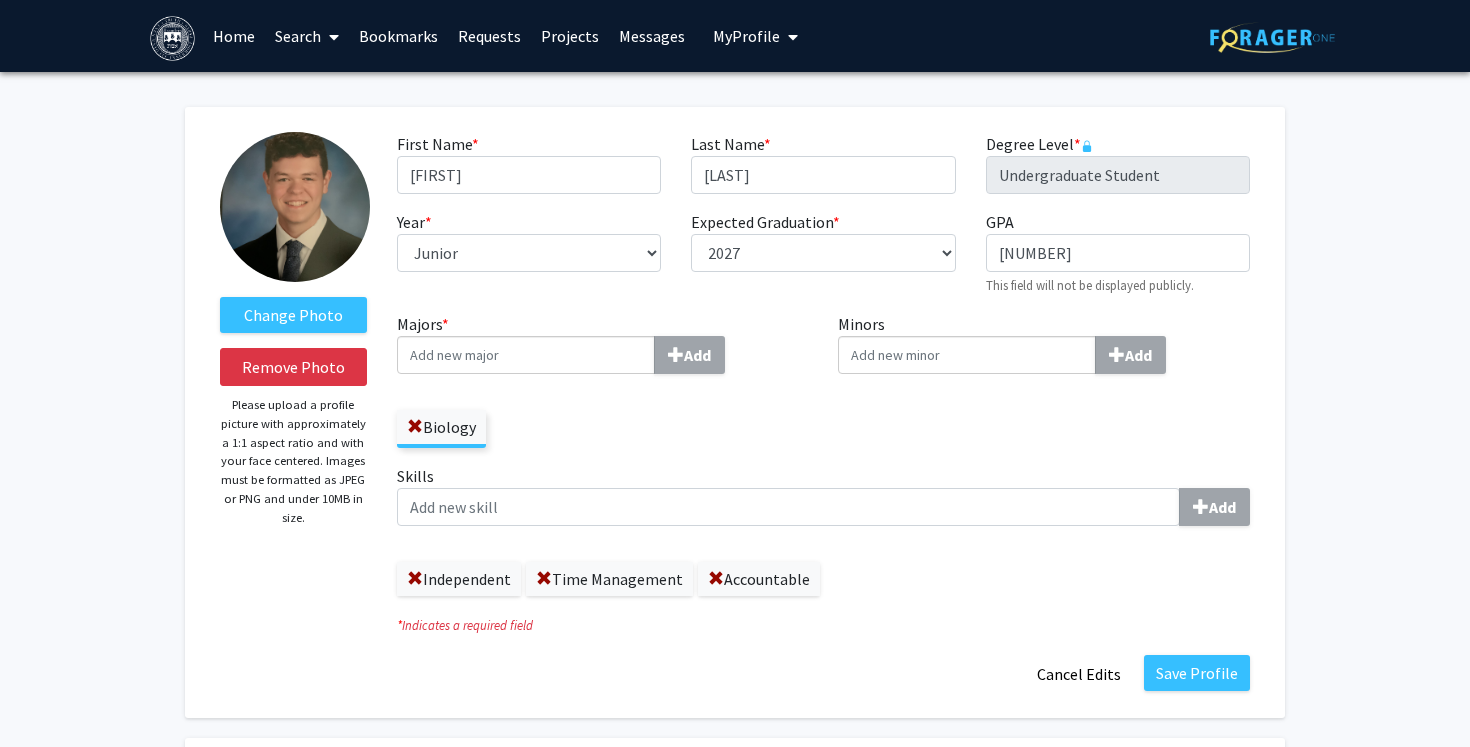 click 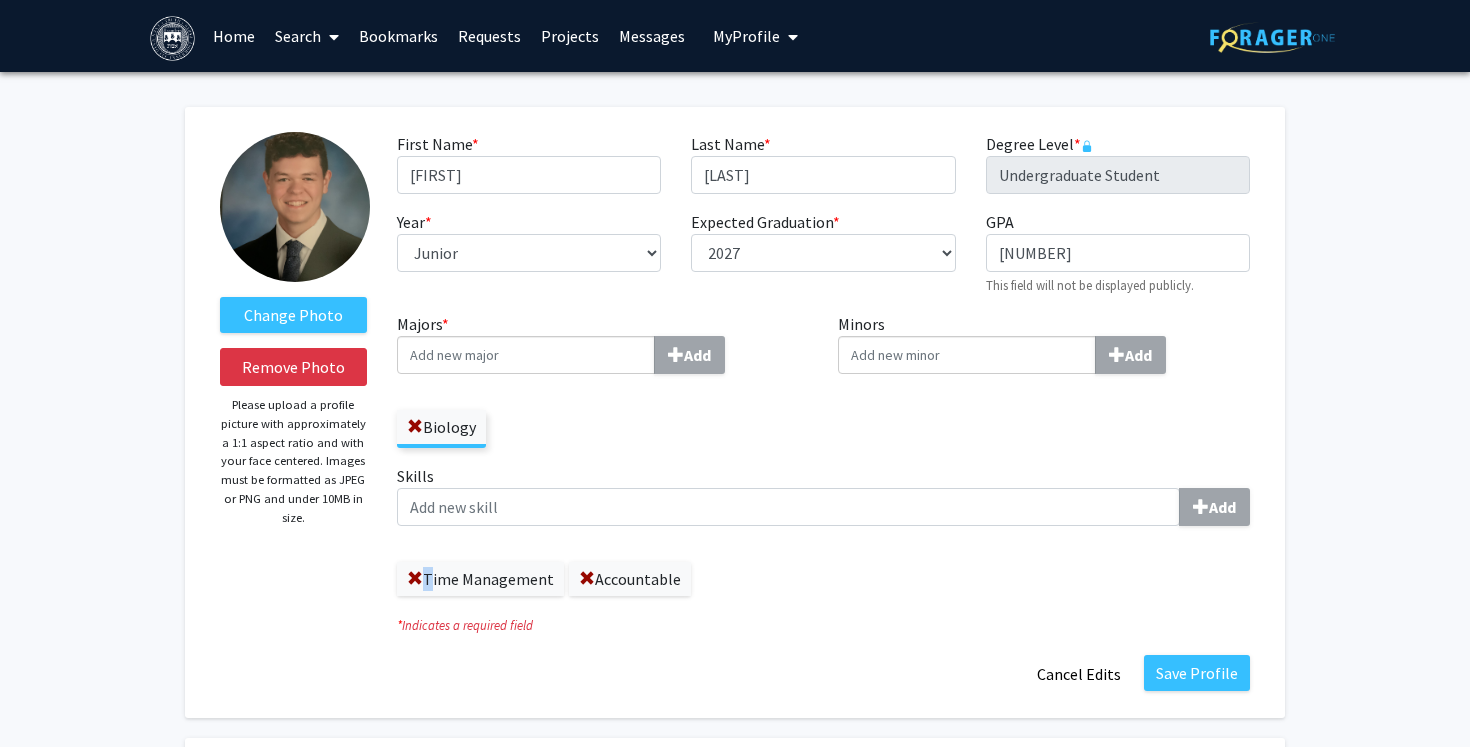 click 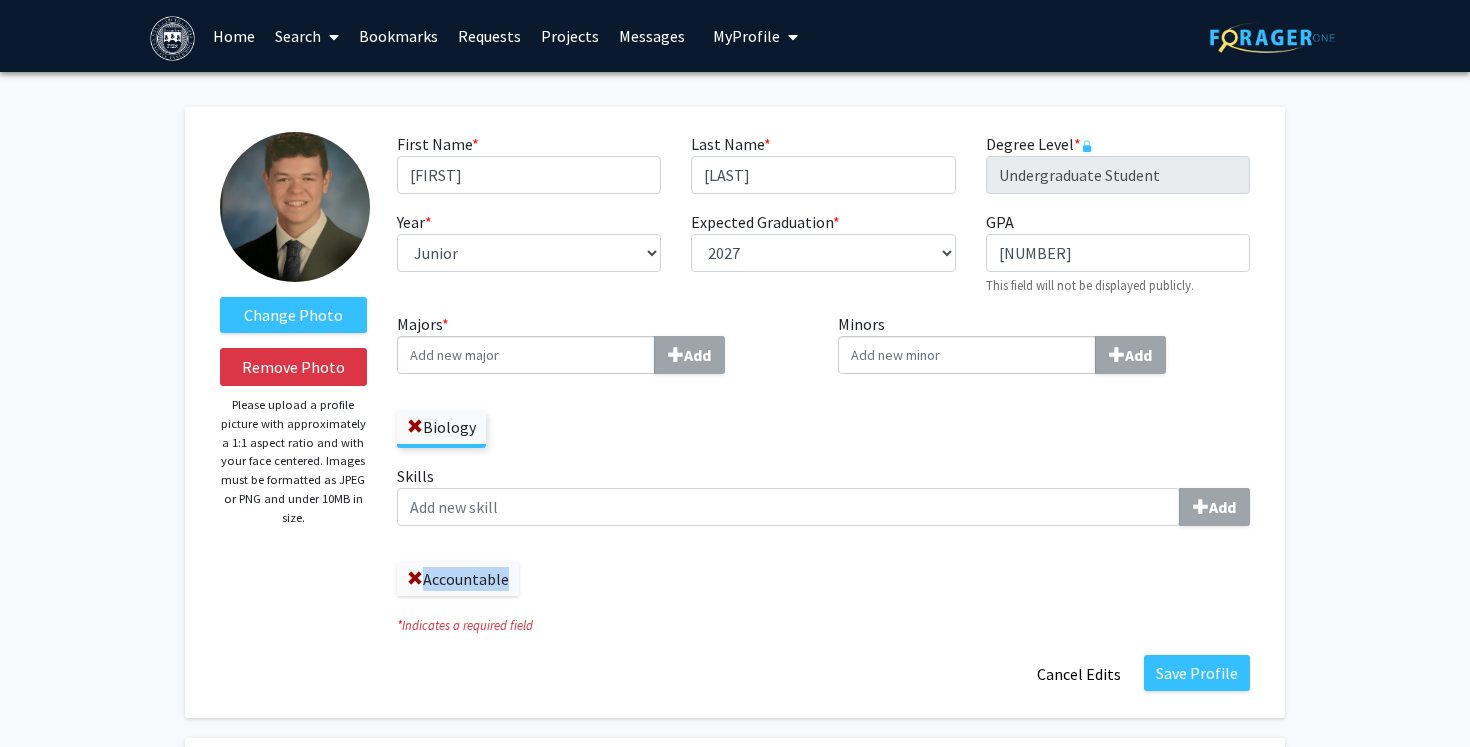 click 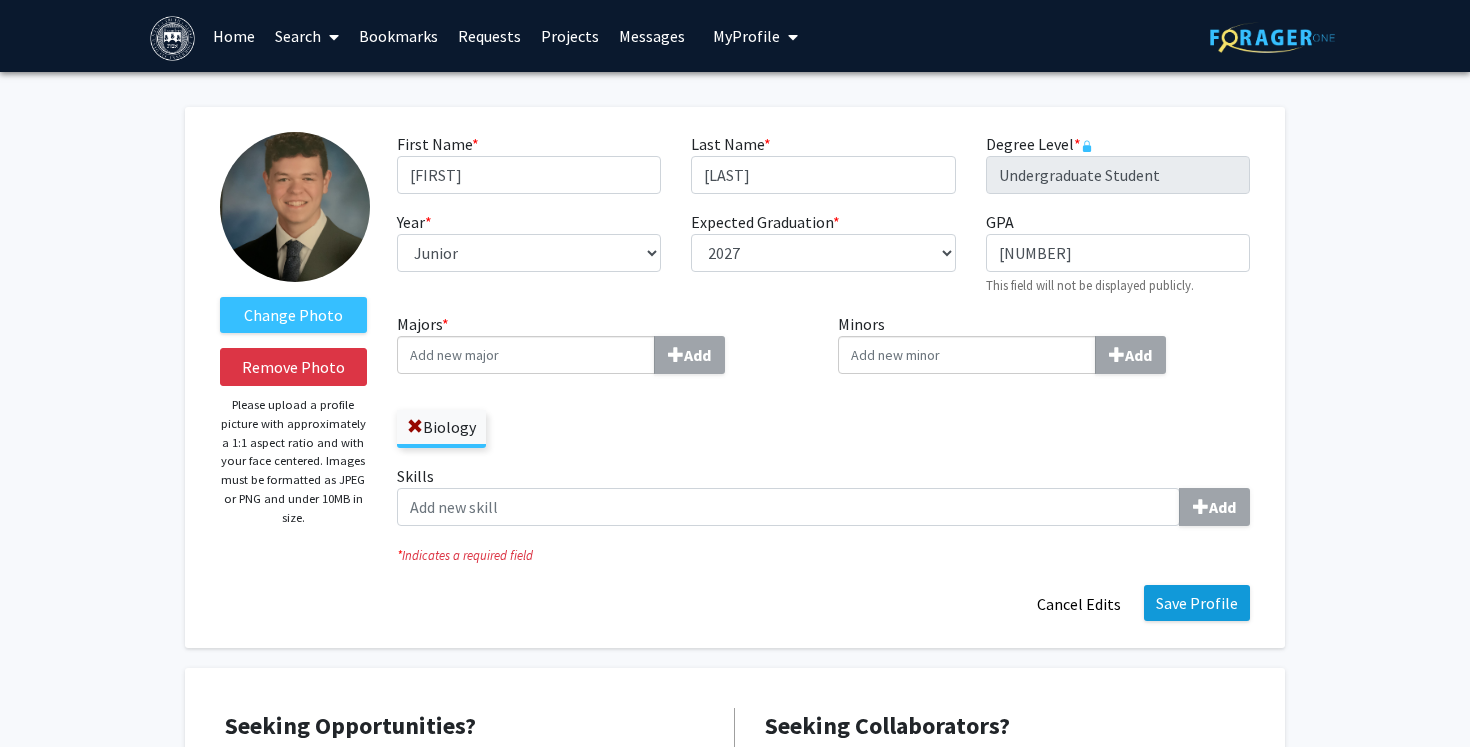click on "Save Profile" 